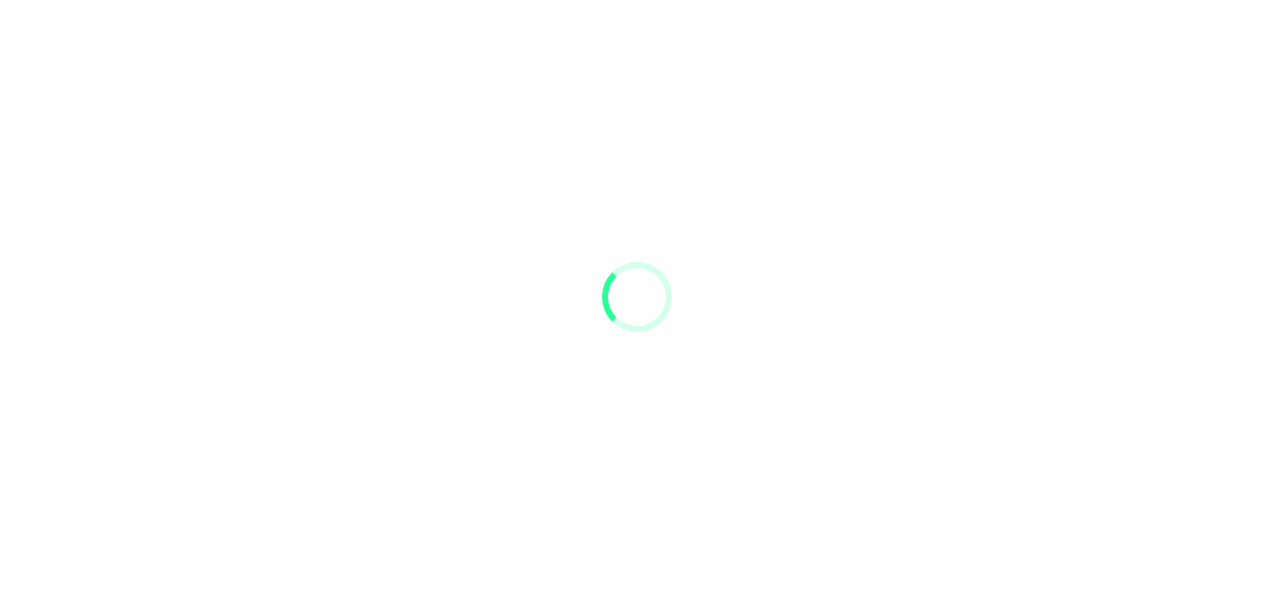 scroll, scrollTop: 0, scrollLeft: 0, axis: both 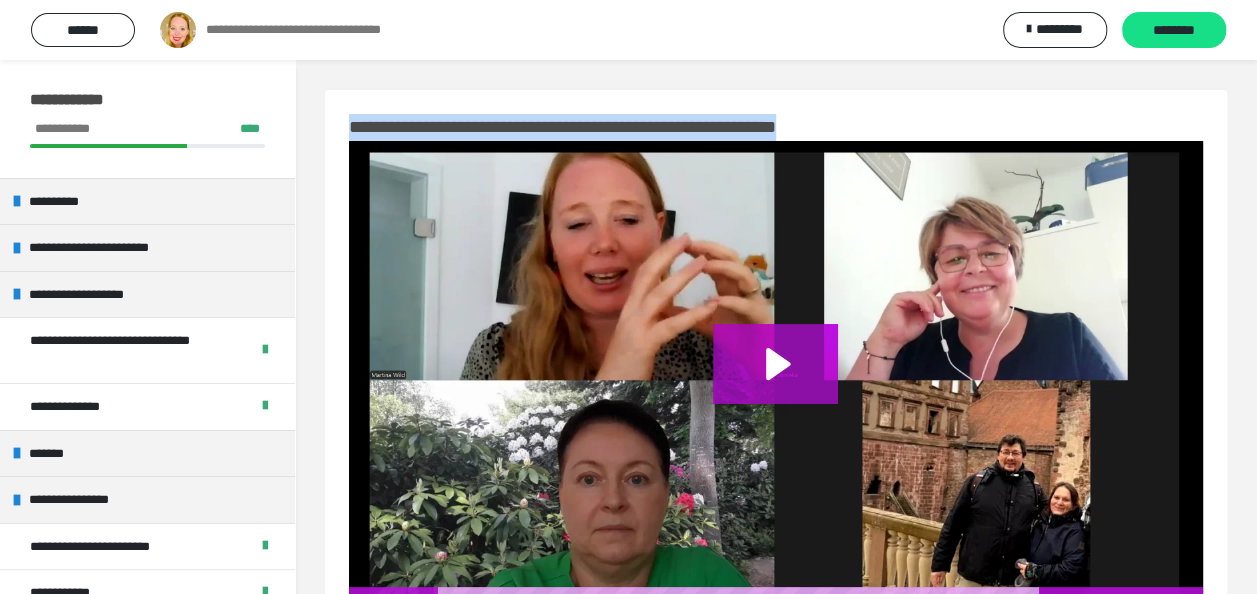 drag, startPoint x: 966, startPoint y: 136, endPoint x: 347, endPoint y: 129, distance: 619.03955 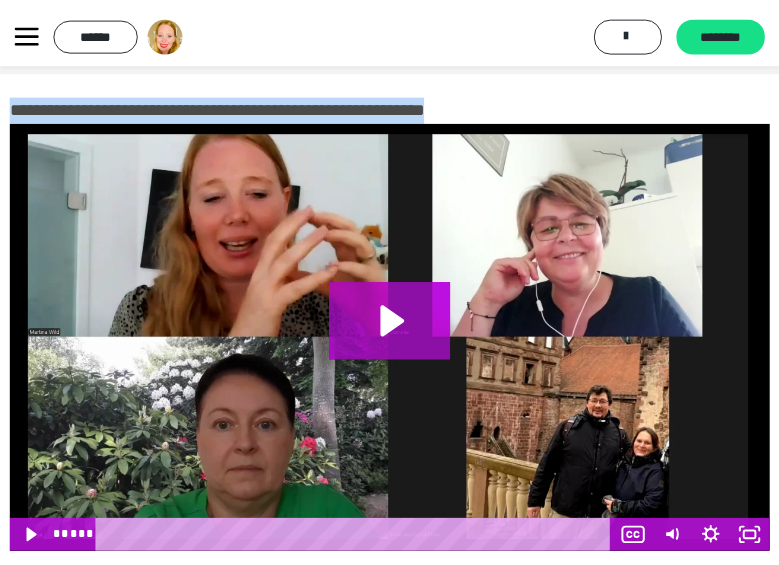 scroll, scrollTop: 40, scrollLeft: 0, axis: vertical 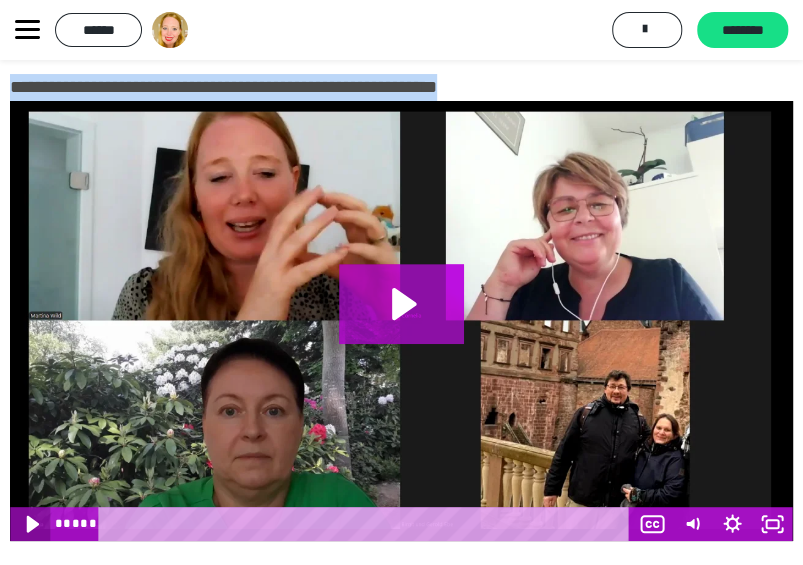 click 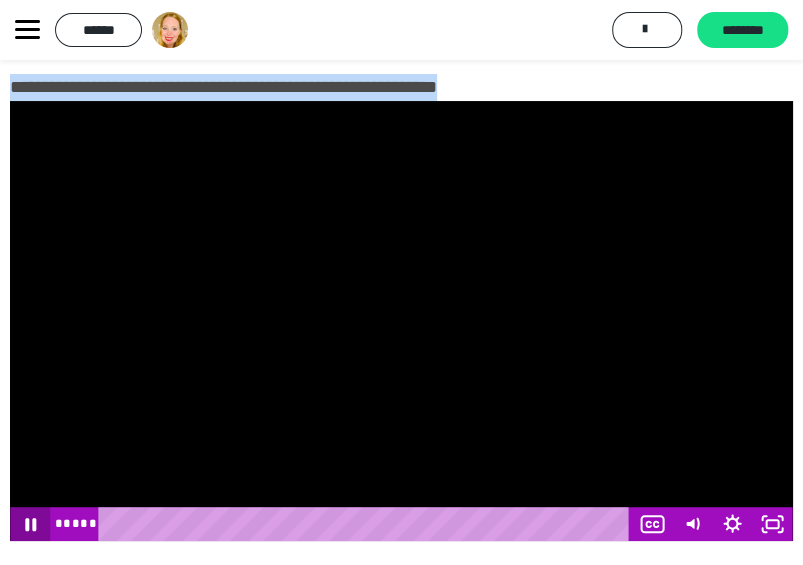 type 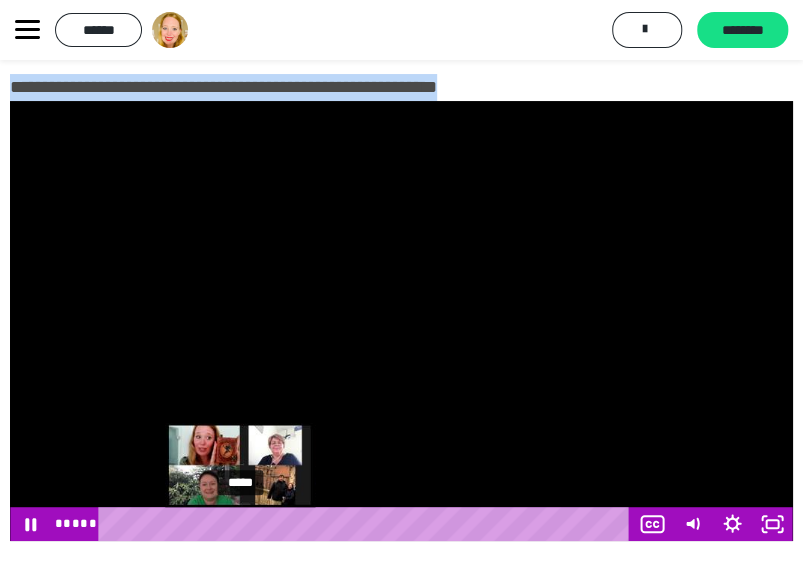 click at bounding box center [239, 524] 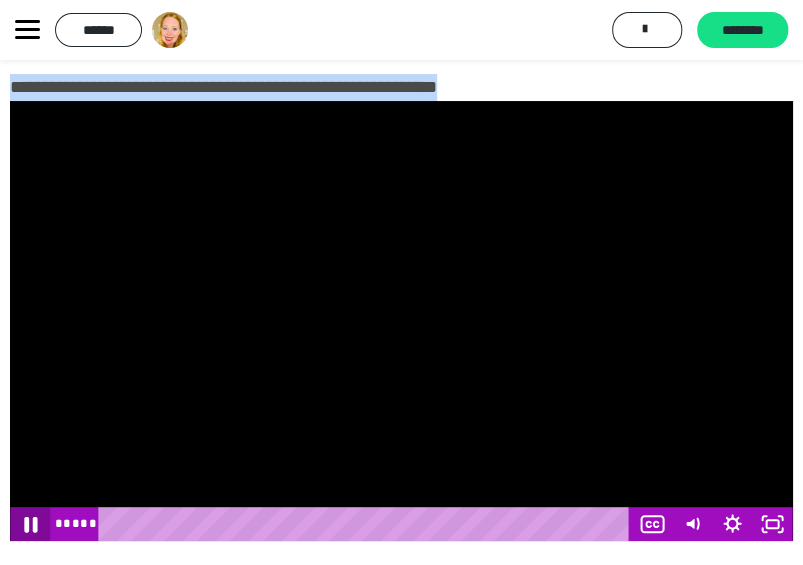 click 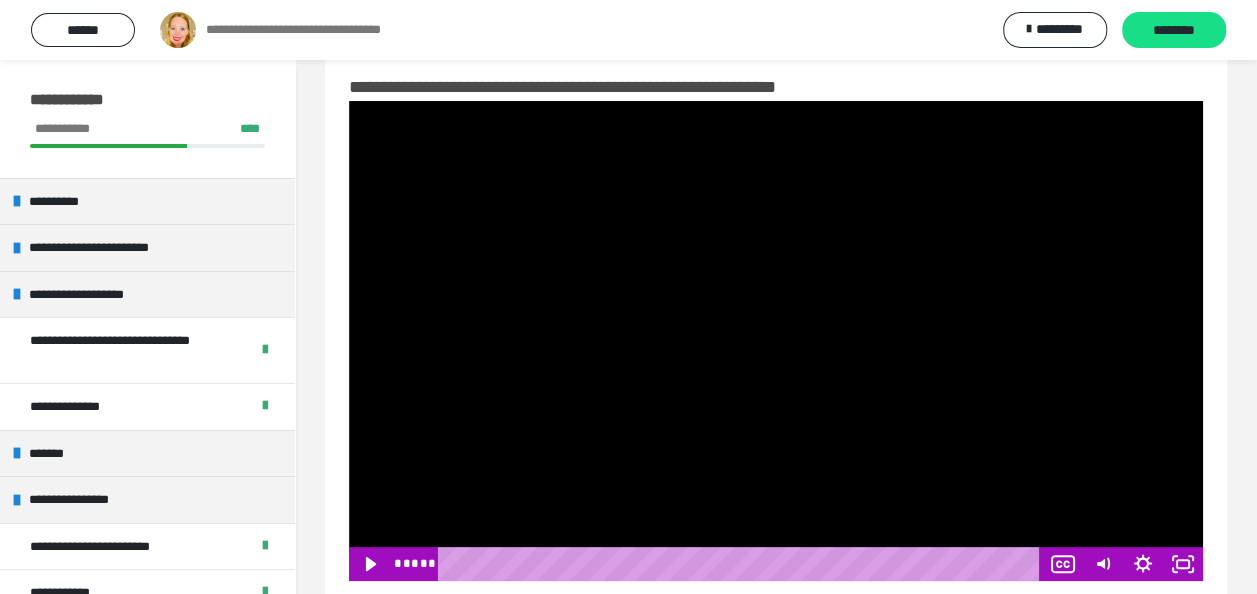 click on "**********" at bounding box center (628, 30) 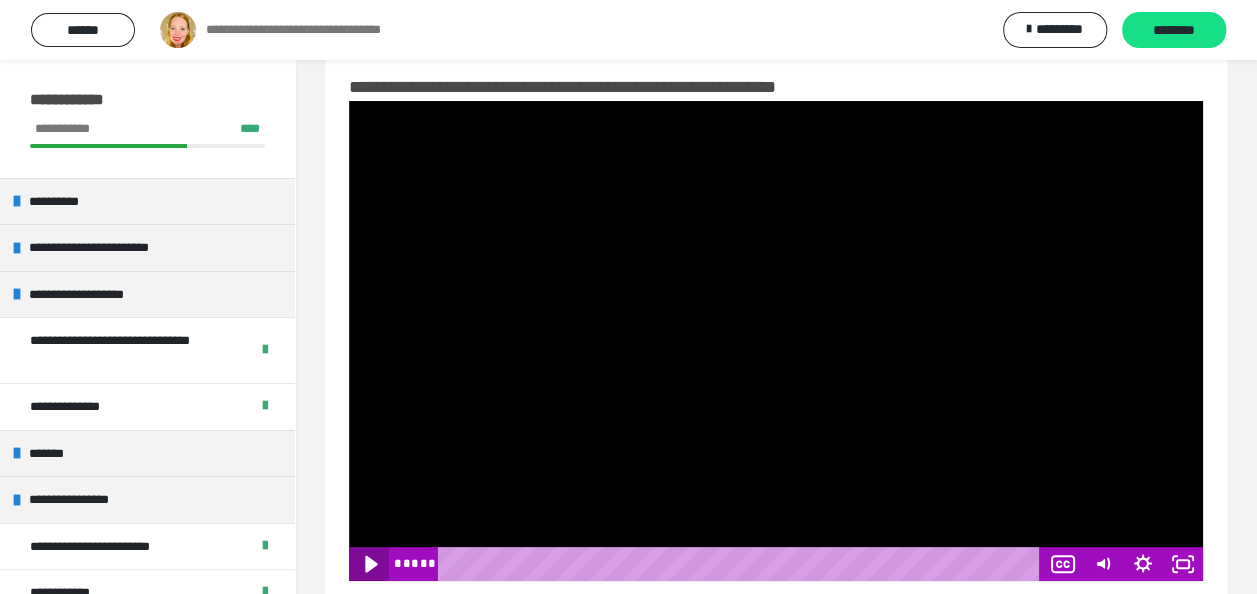 click 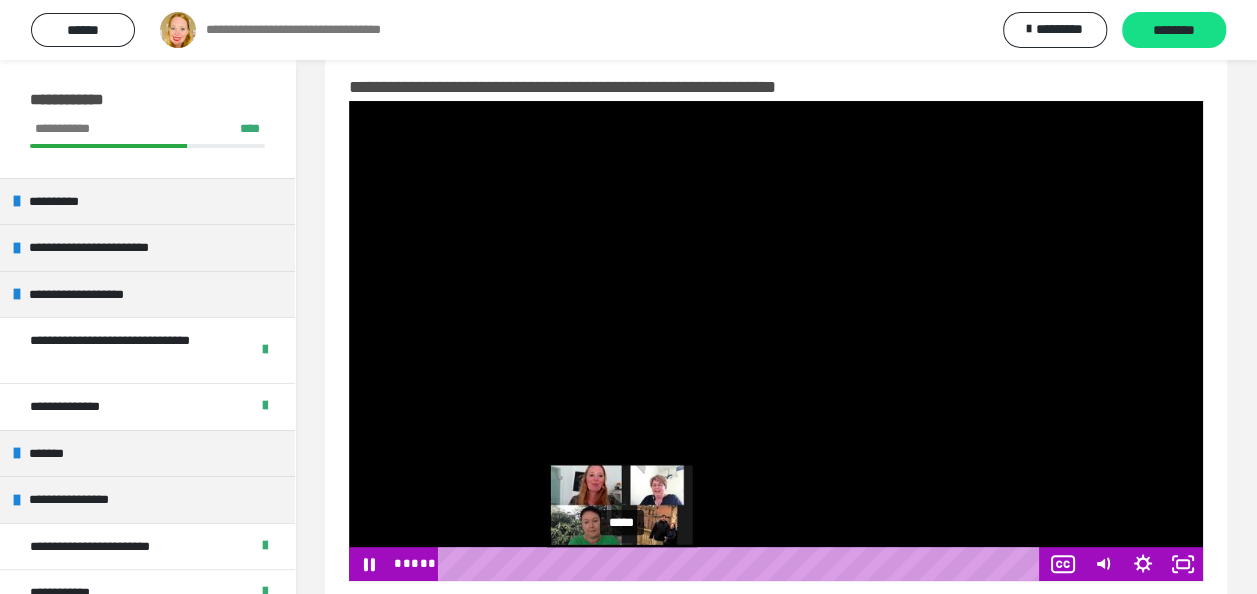 click at bounding box center [621, 564] 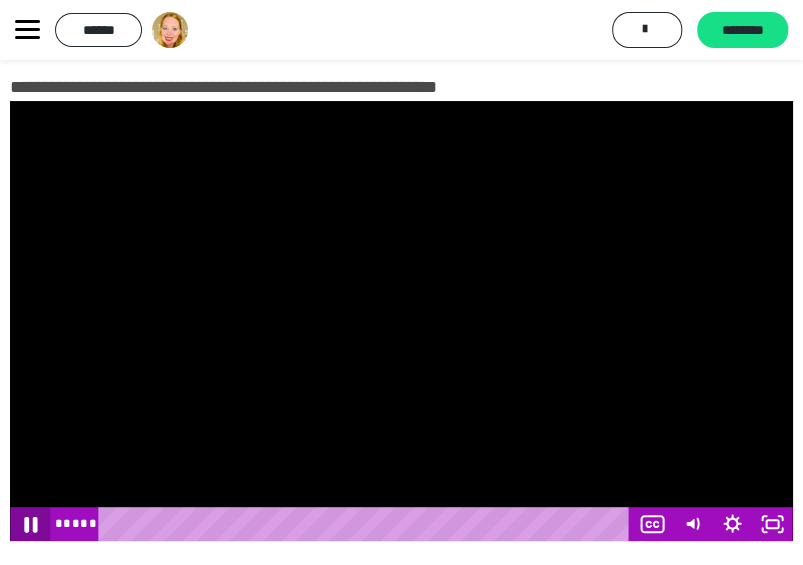 click 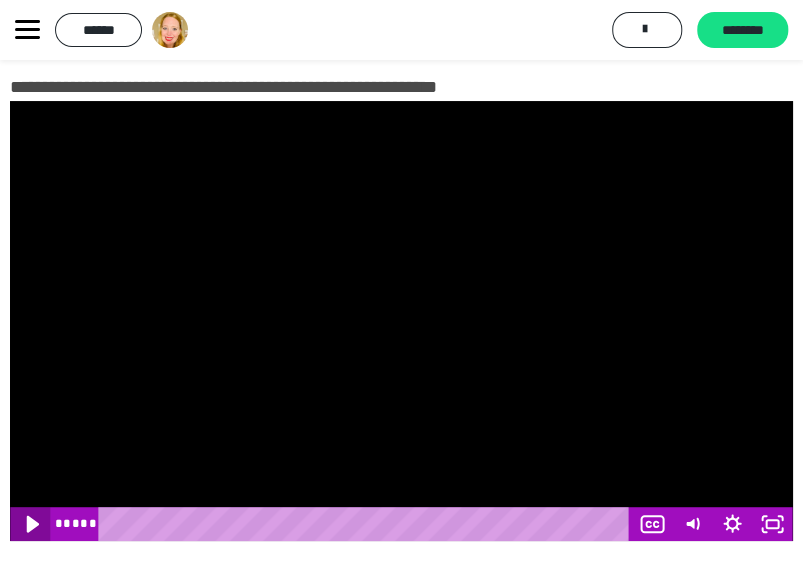 click 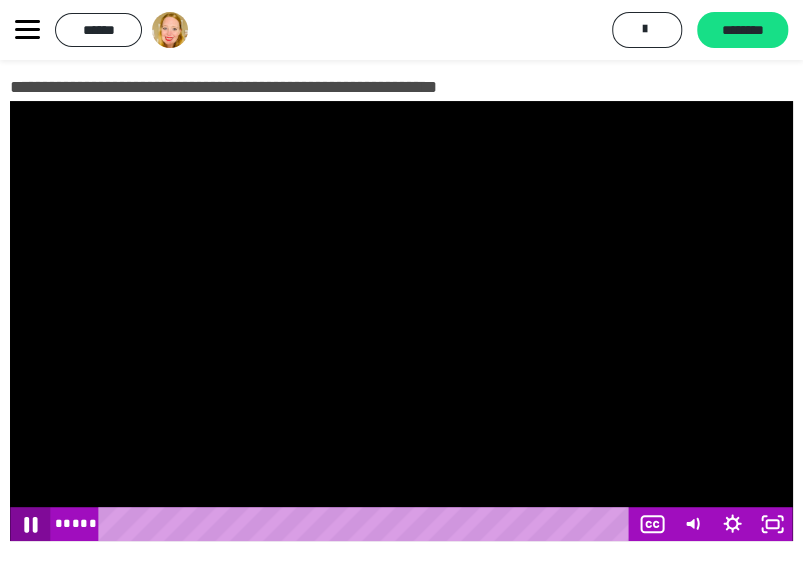 click 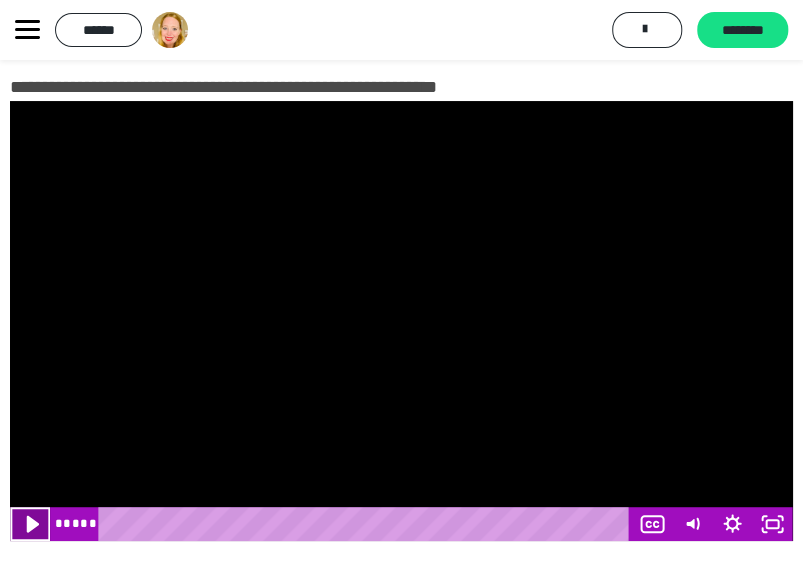 click 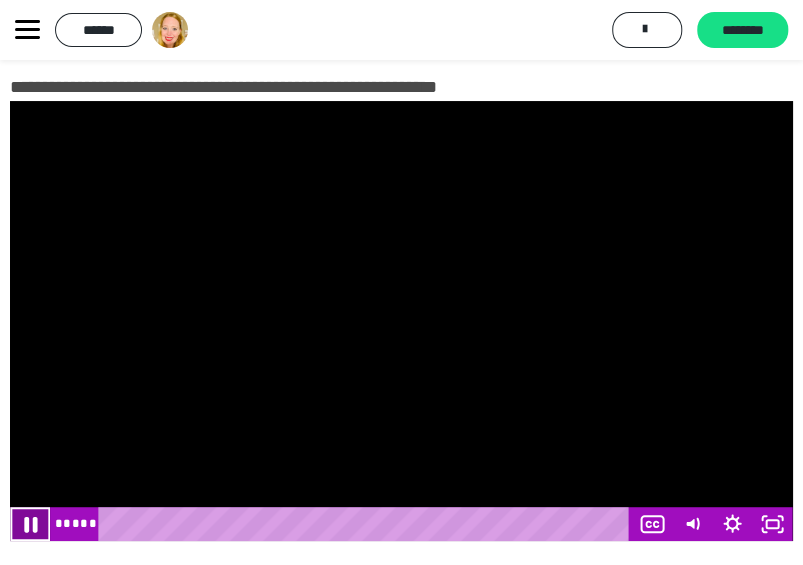 click 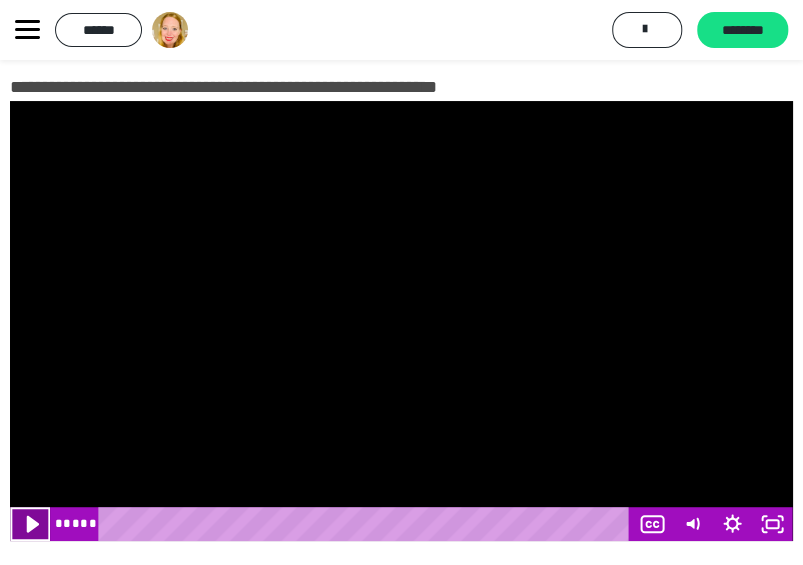 click 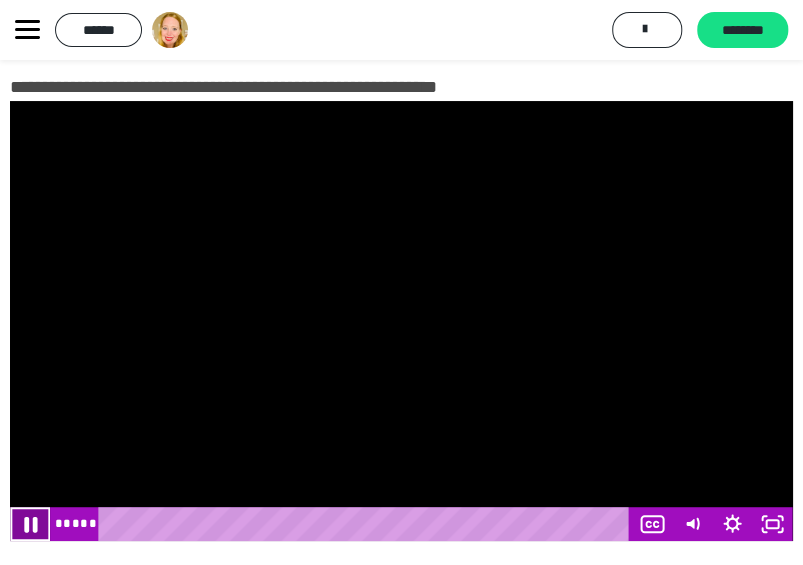 click 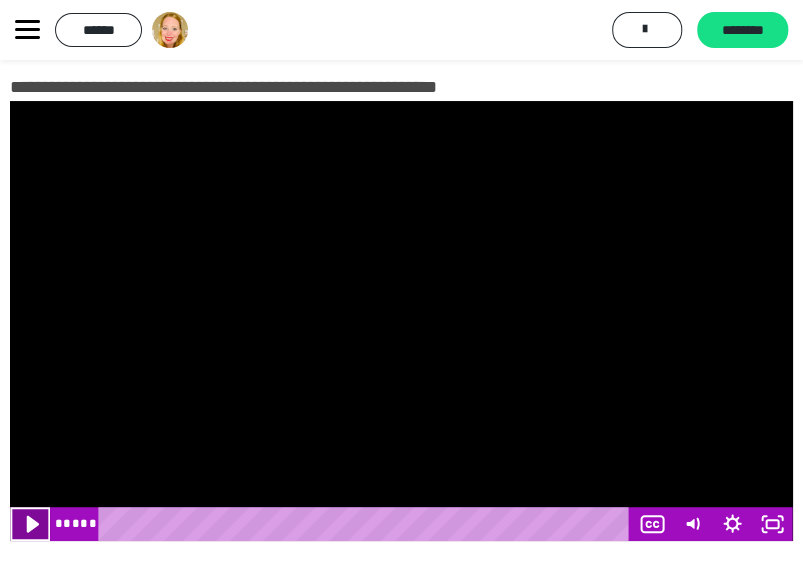 click 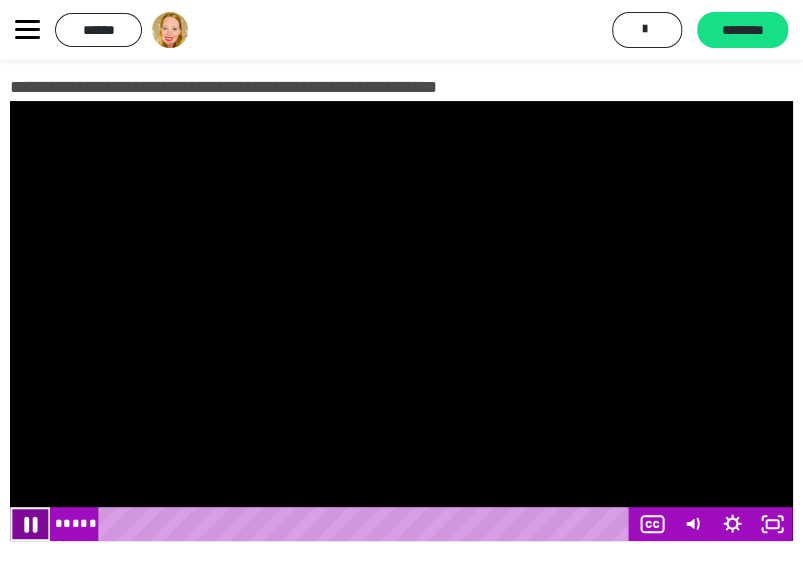click 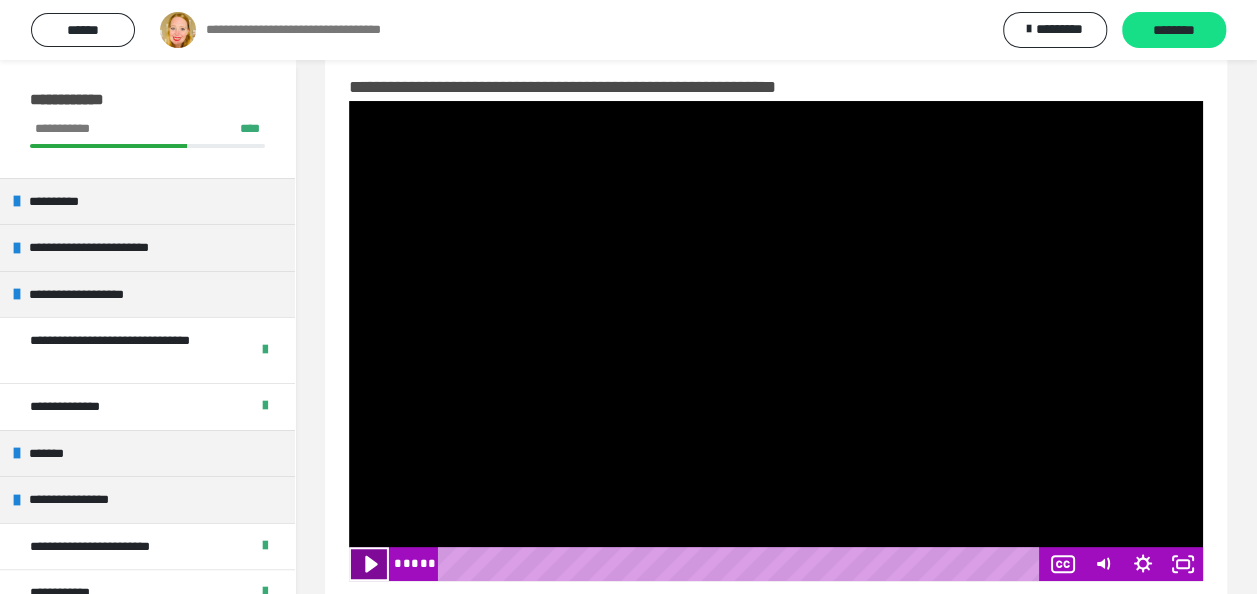 click 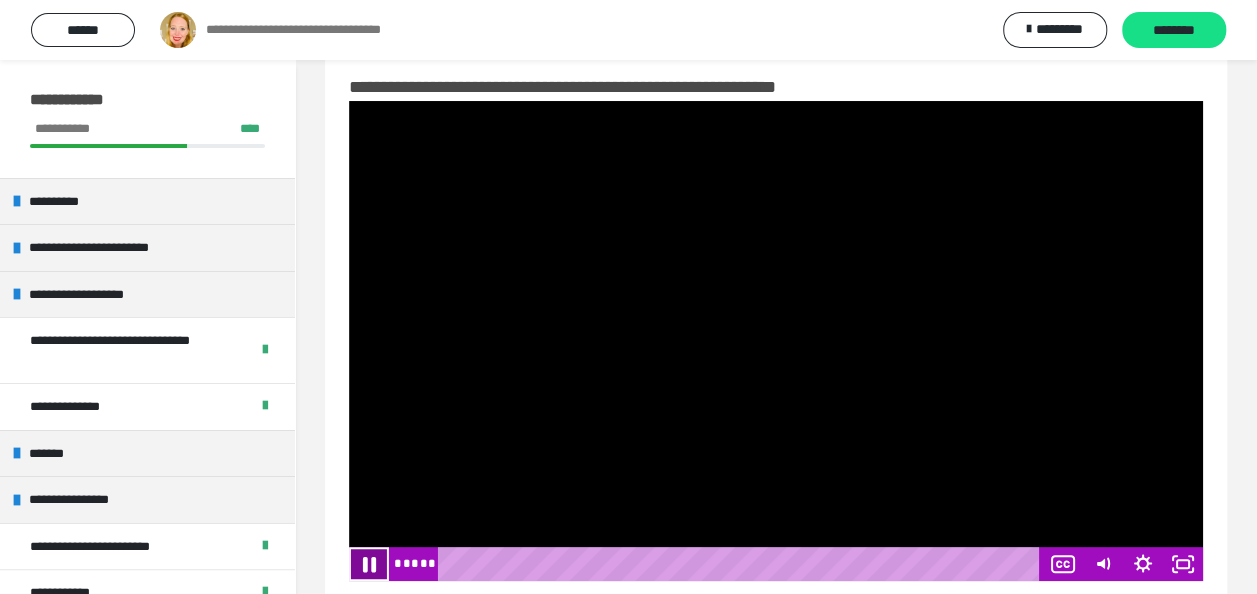 click 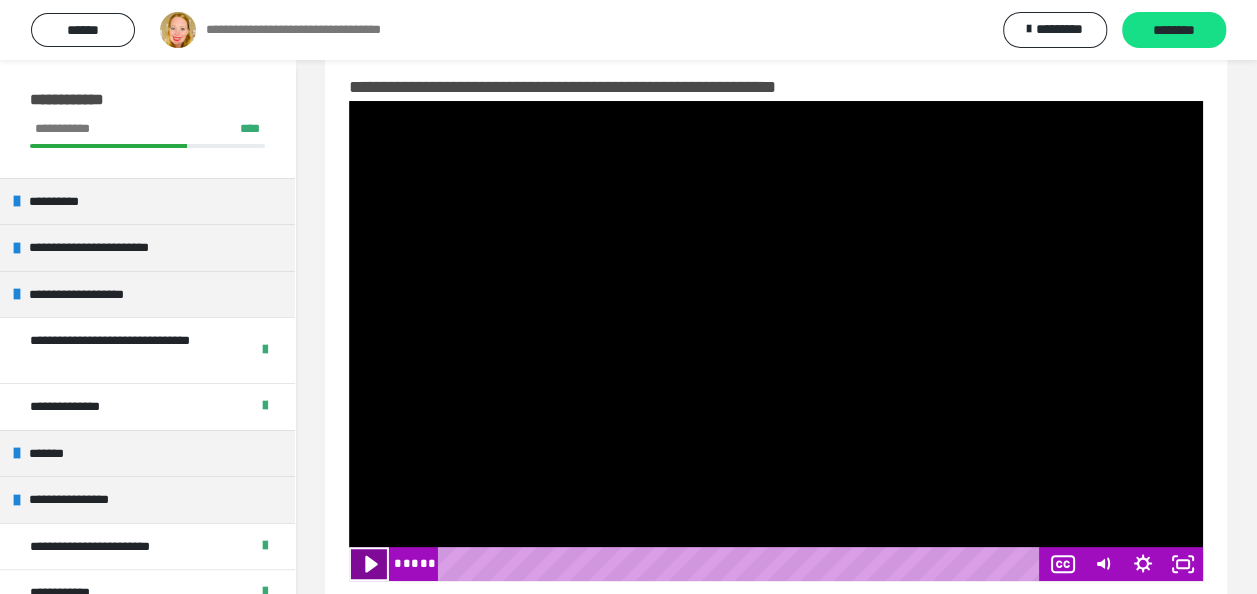 click 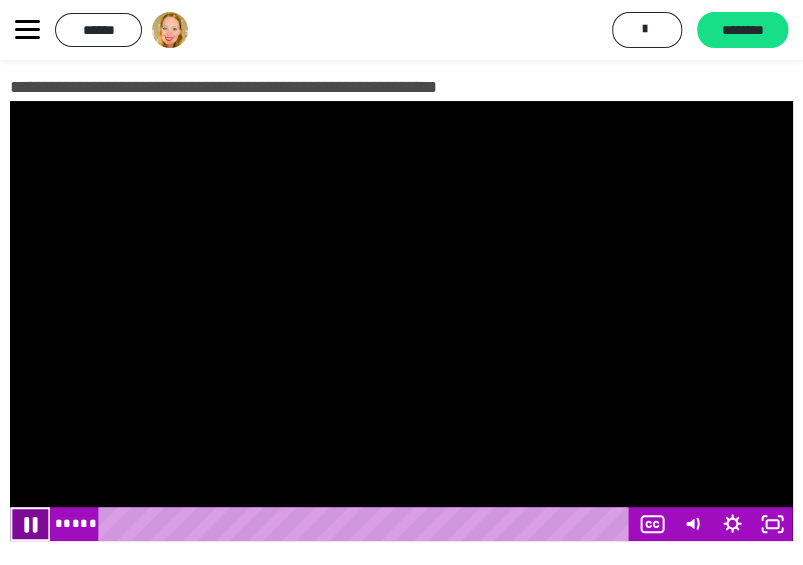 click 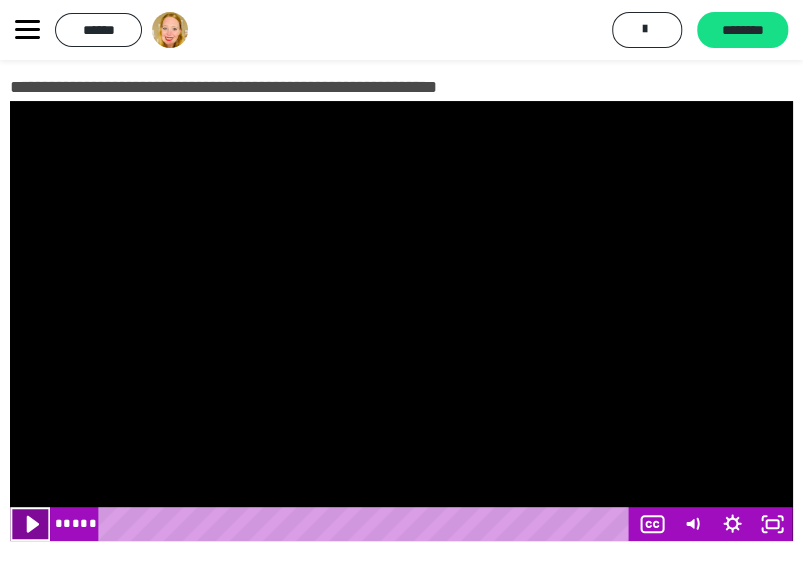 click 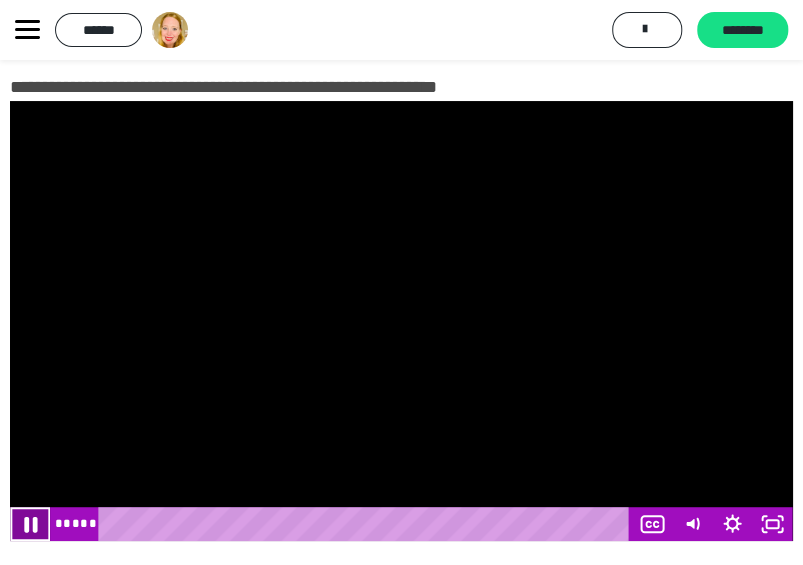 click 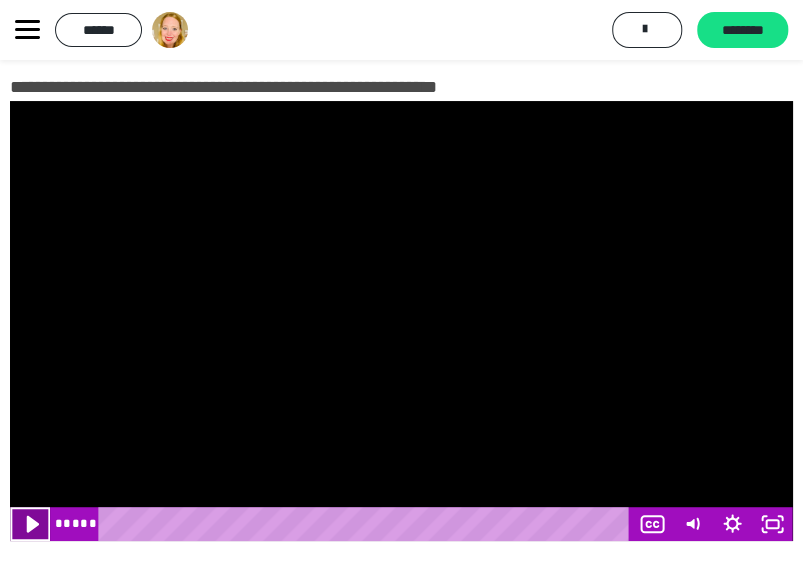 click 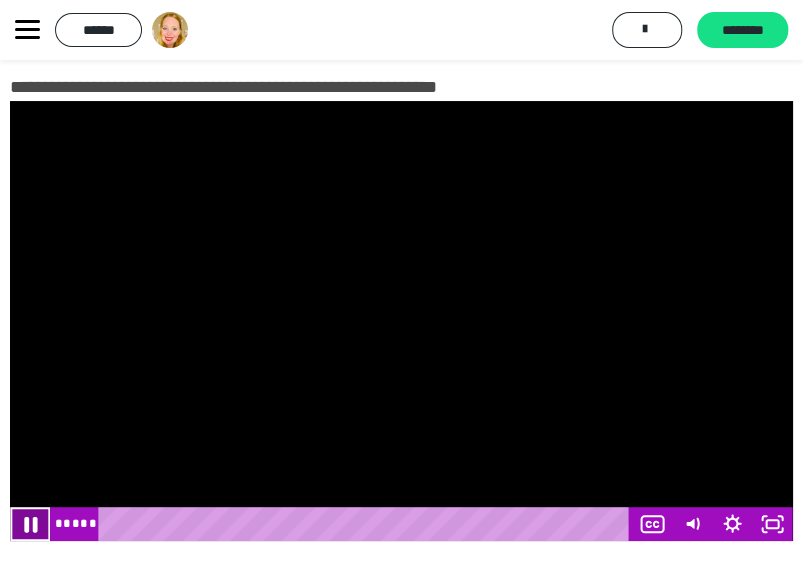 click 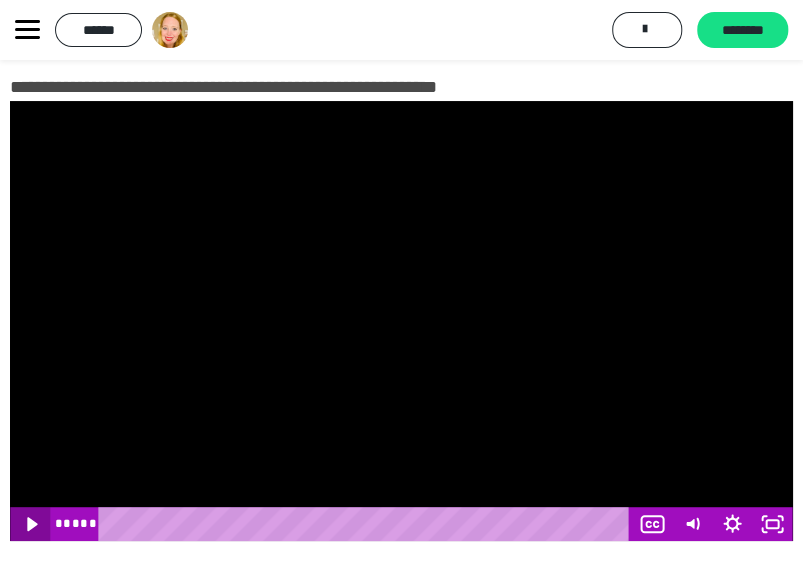 click 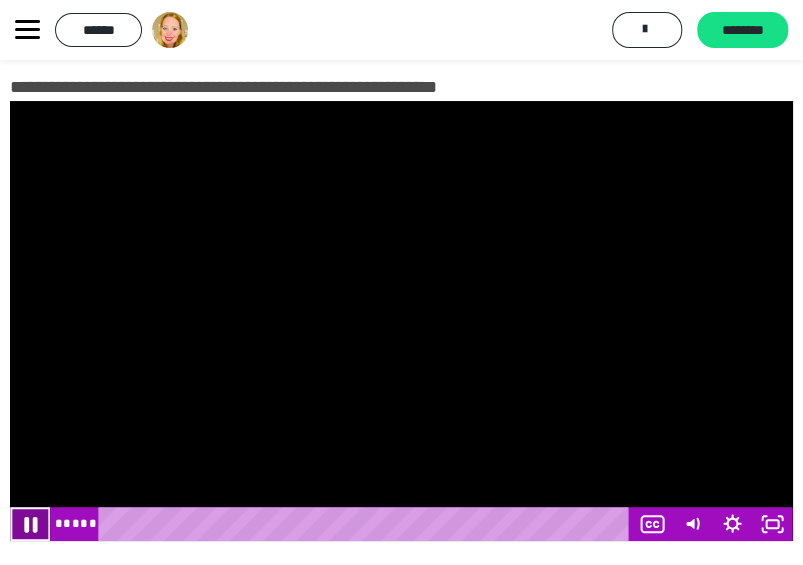click 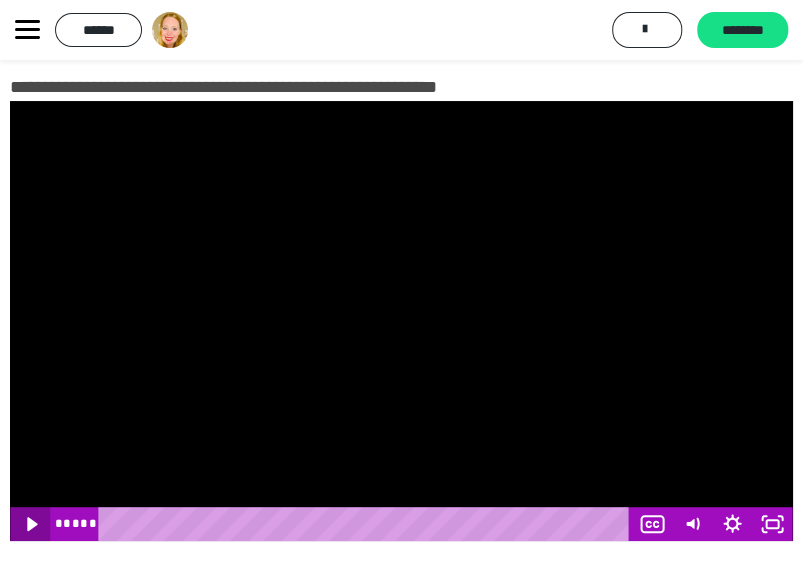 click 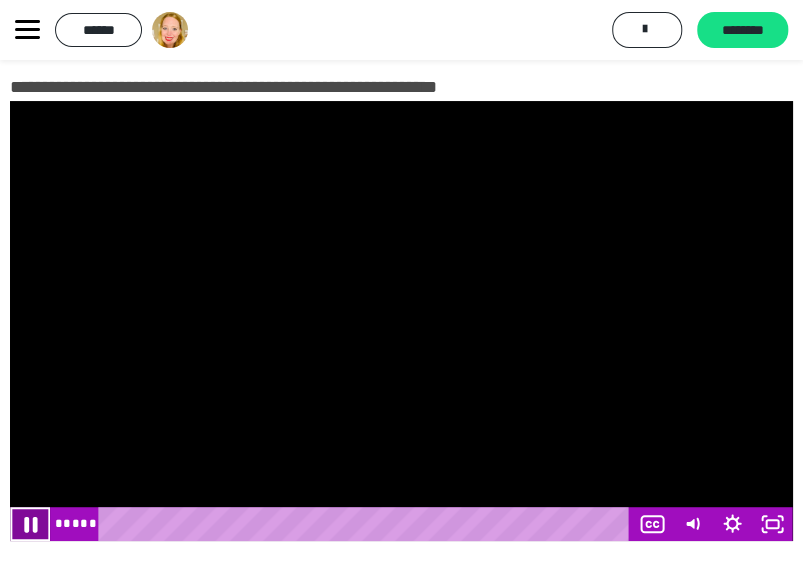 click 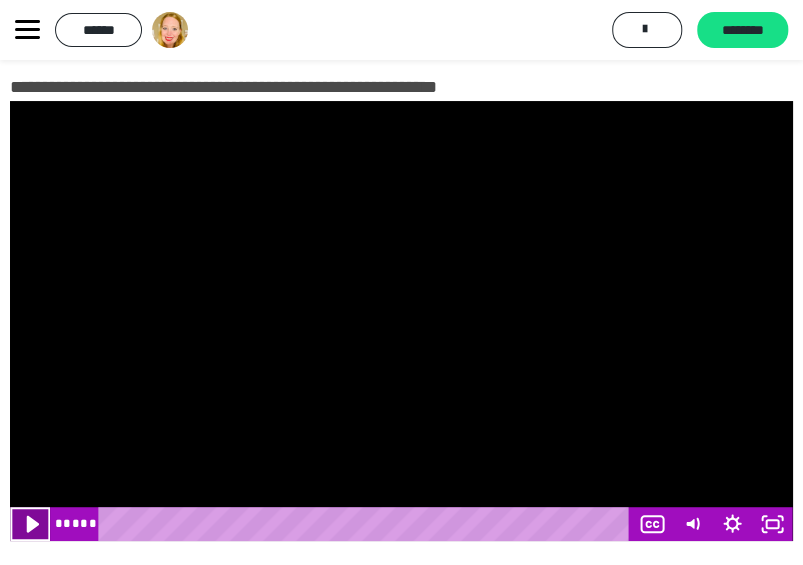 click 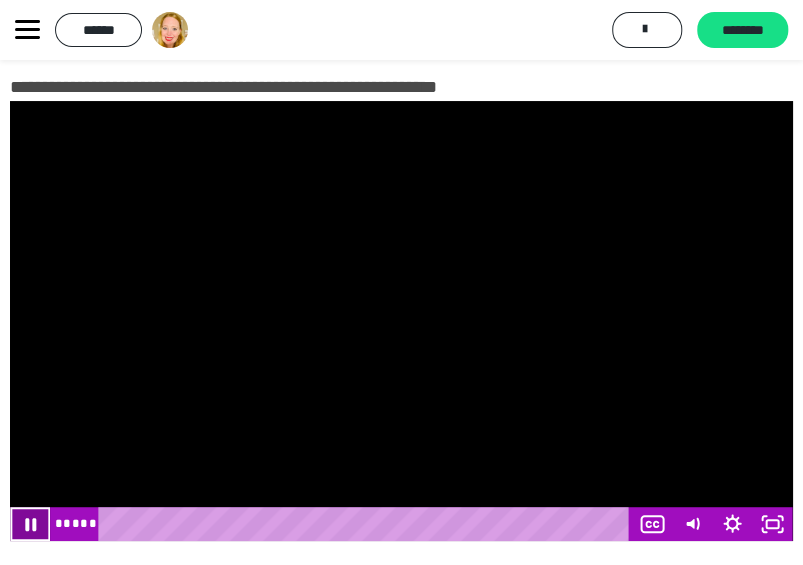 click 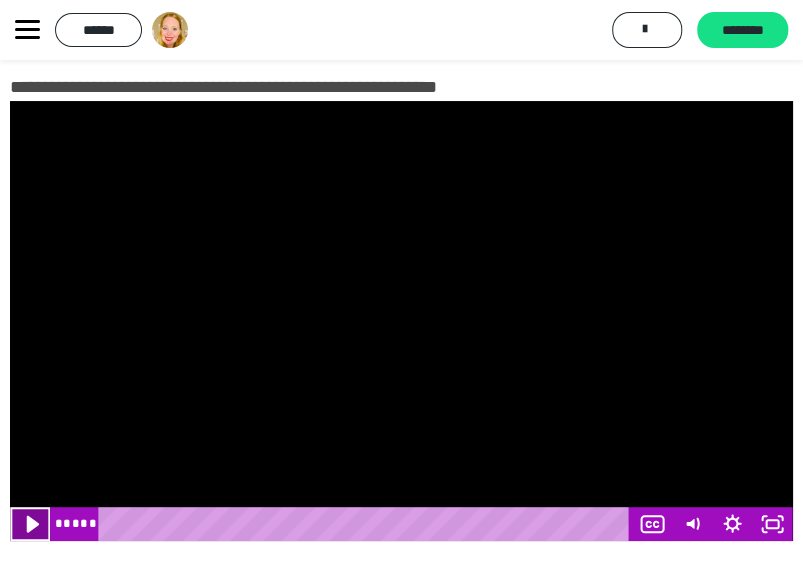 click 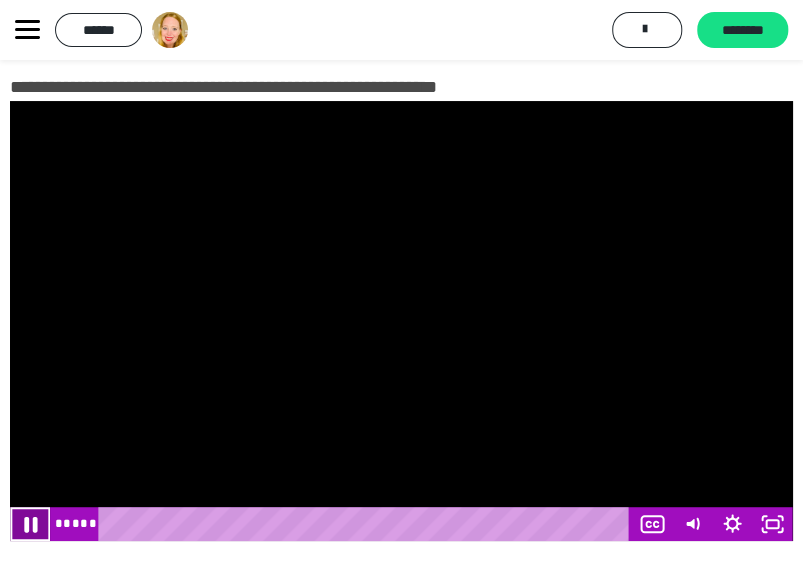 click 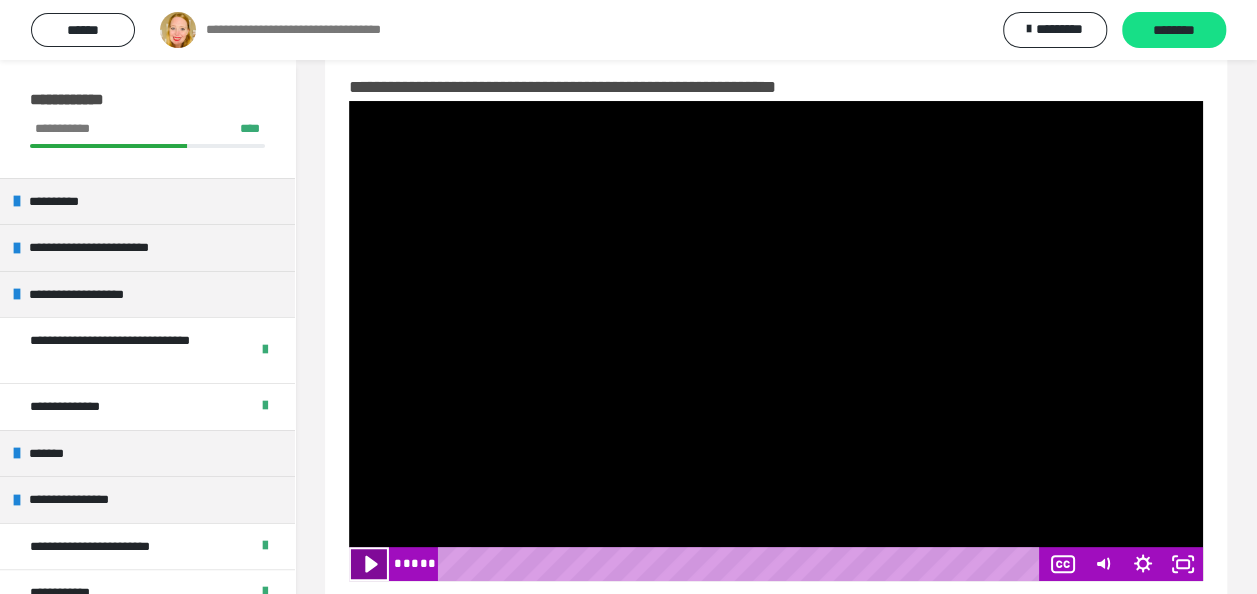 click 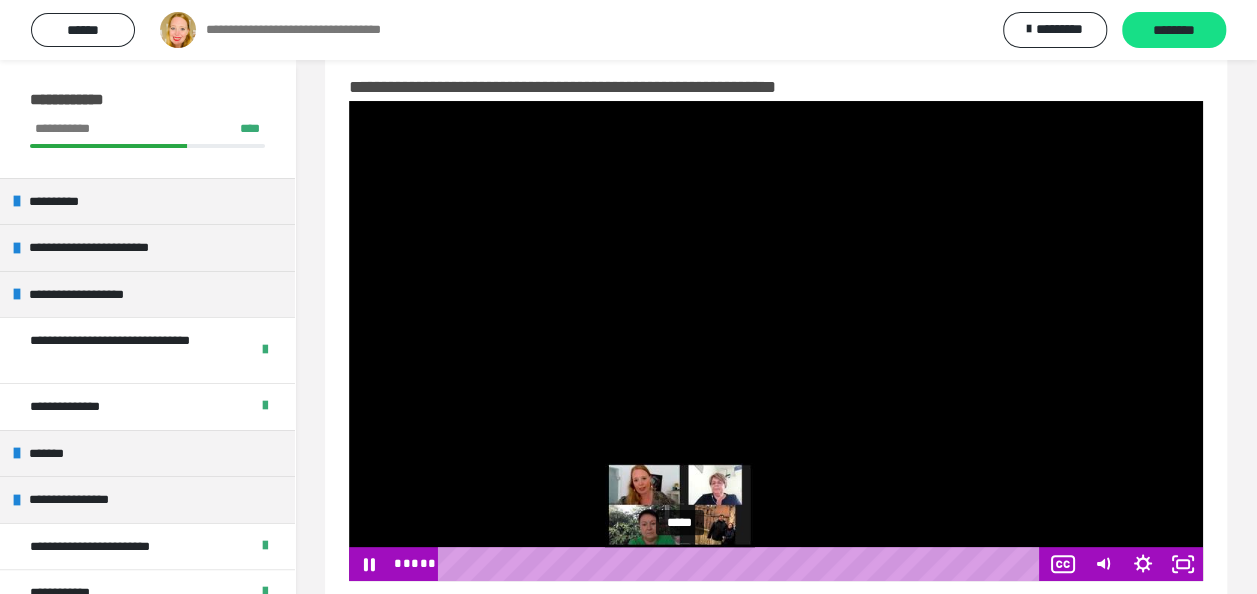 click at bounding box center [679, 564] 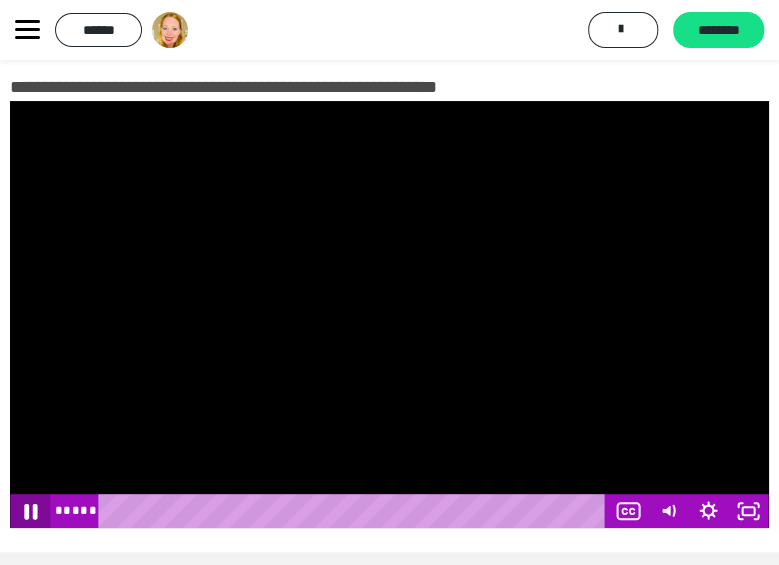click 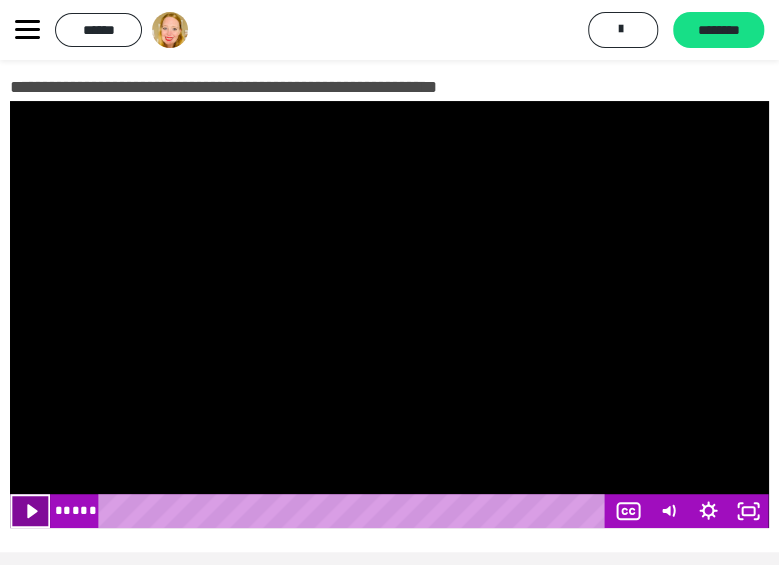 click 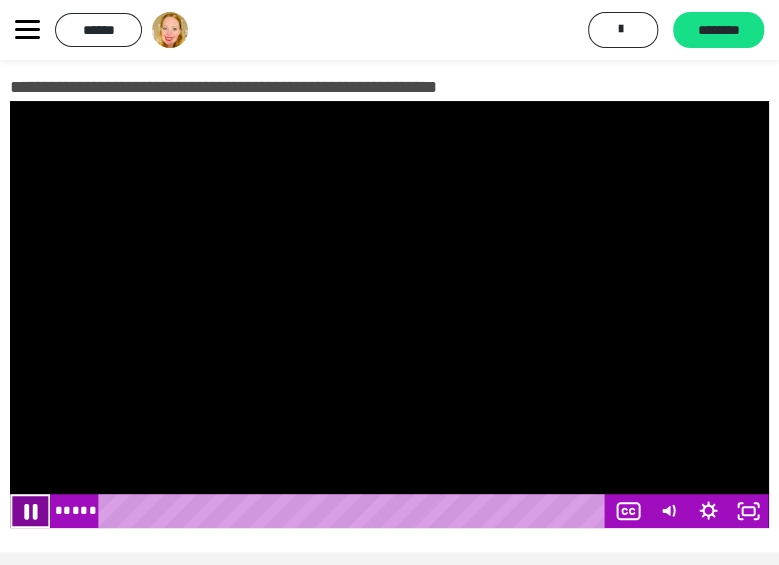 click 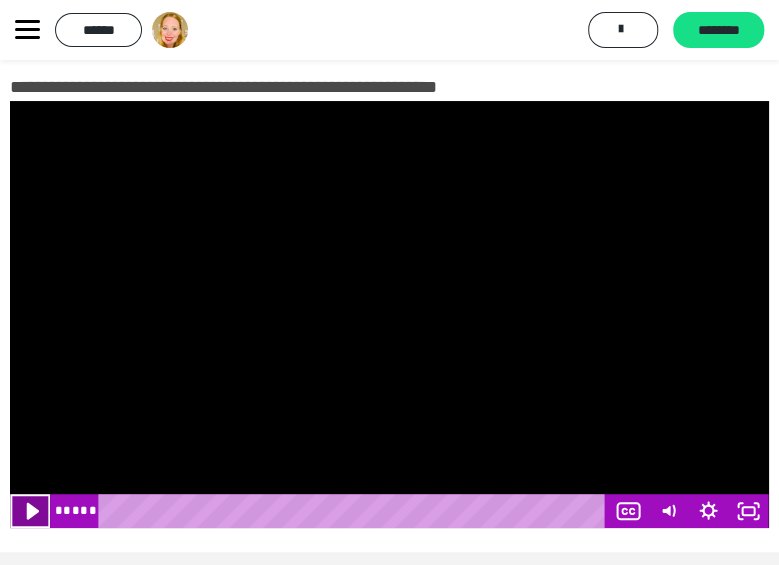 click 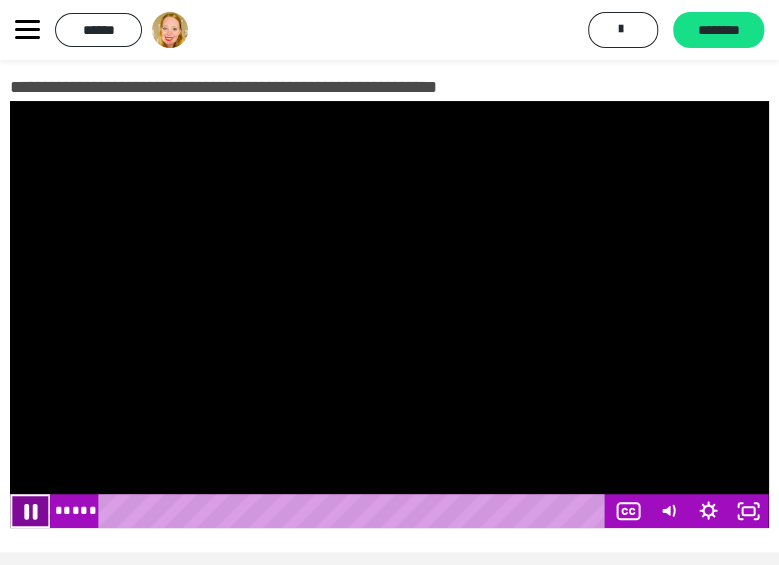 click 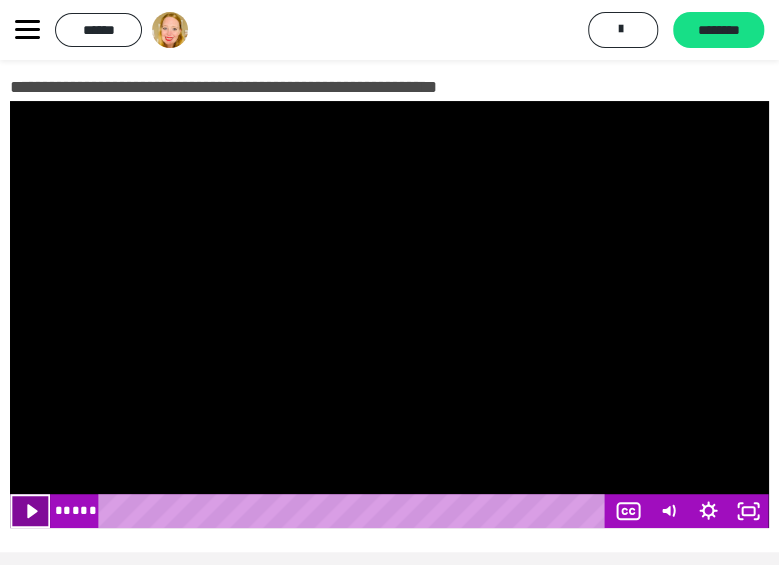 click 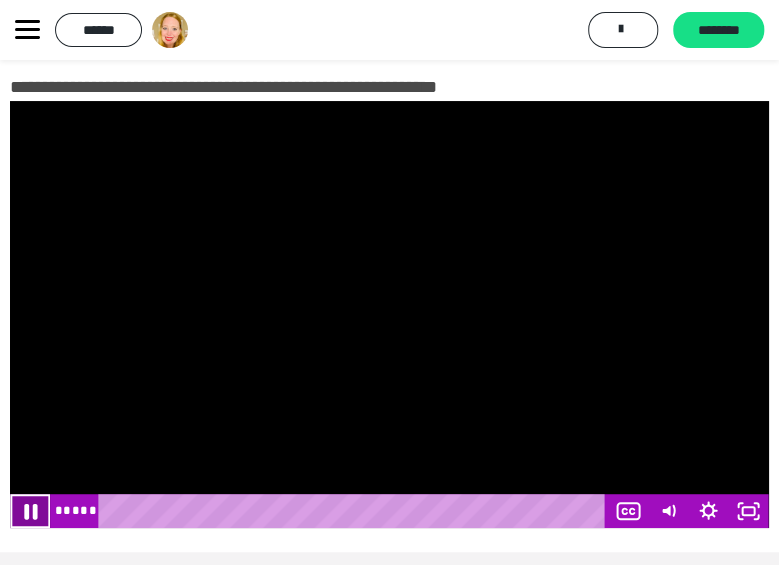 click 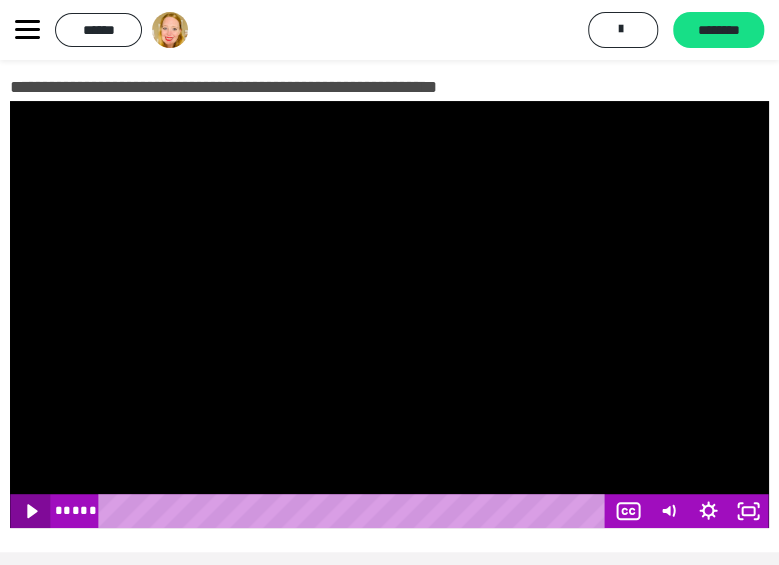 click 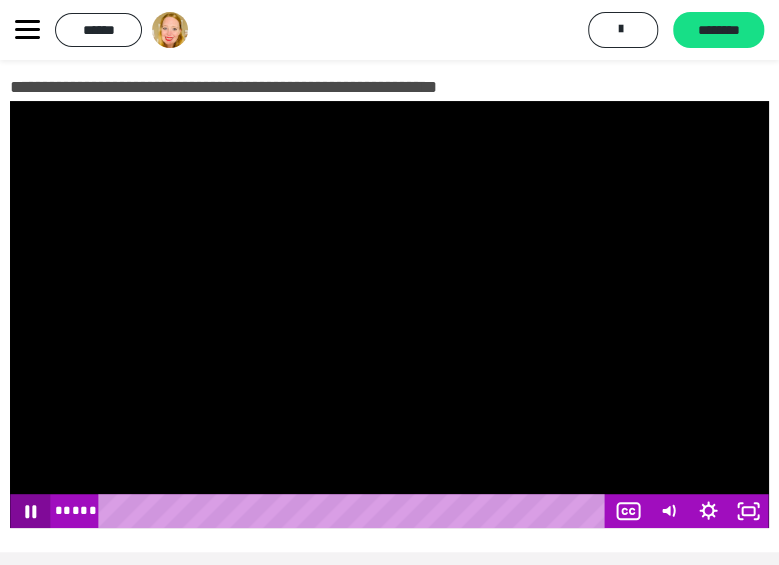 click 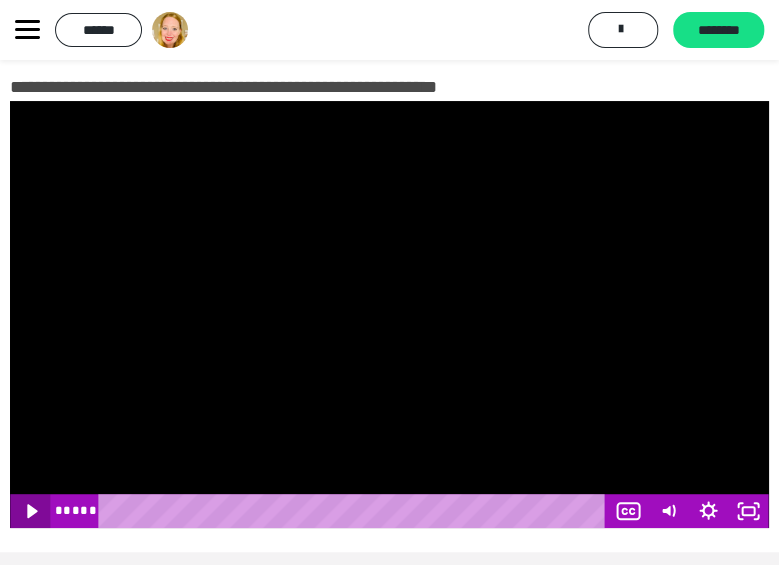 click 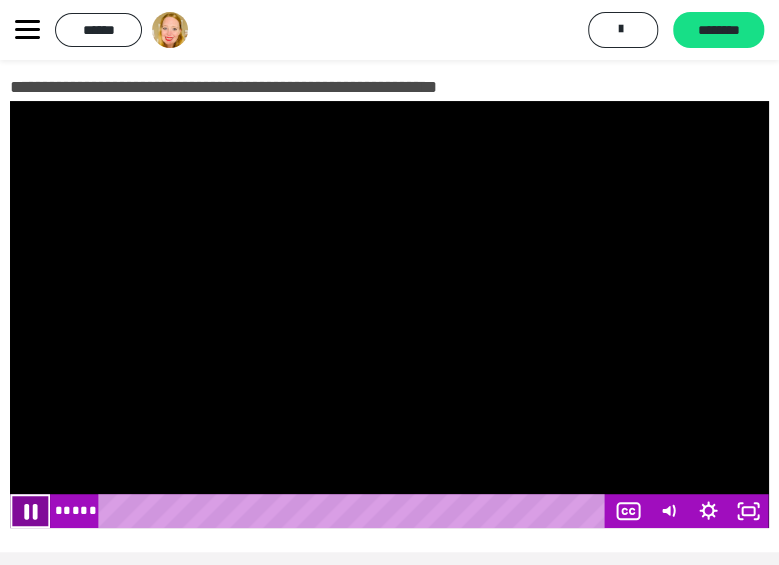 click 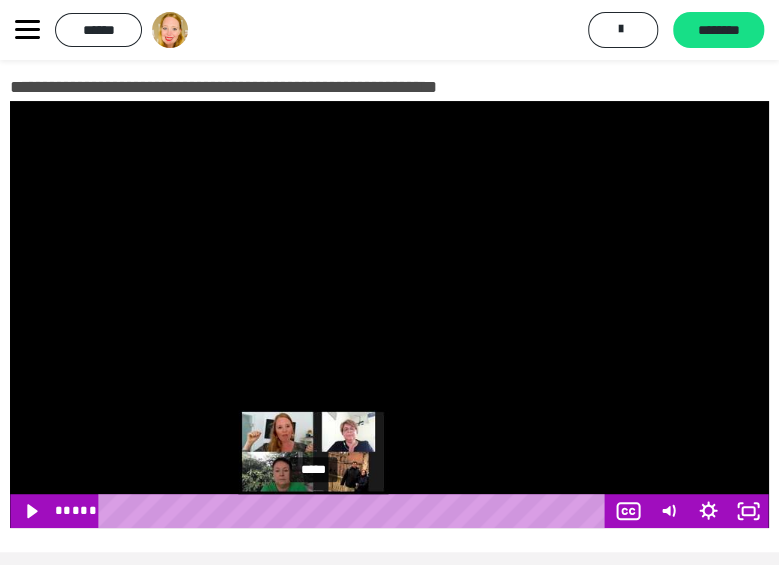 click at bounding box center (319, 510) 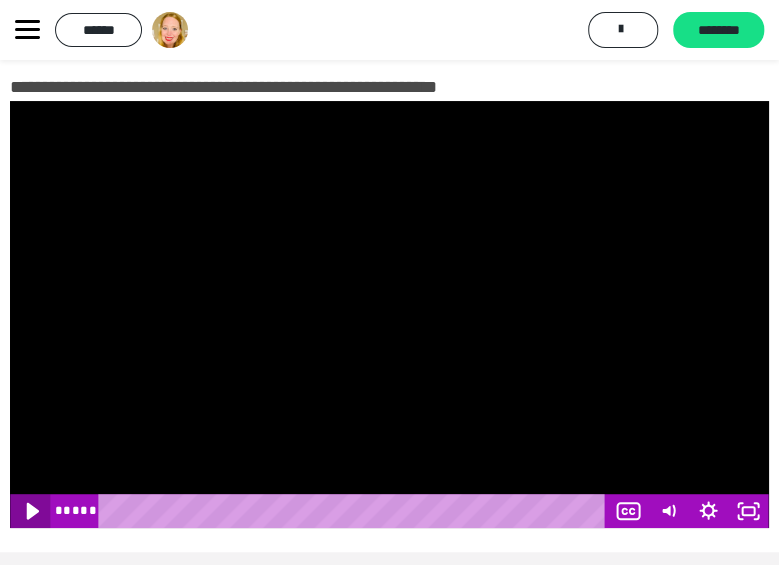 click 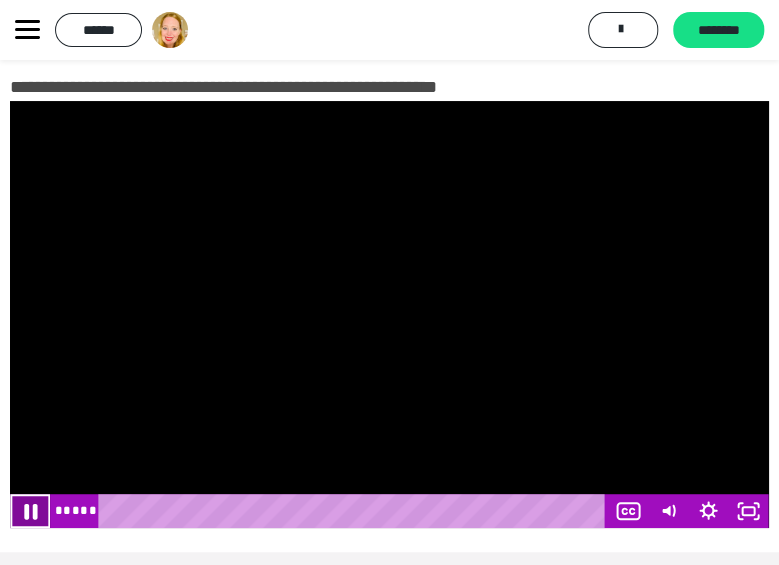 click 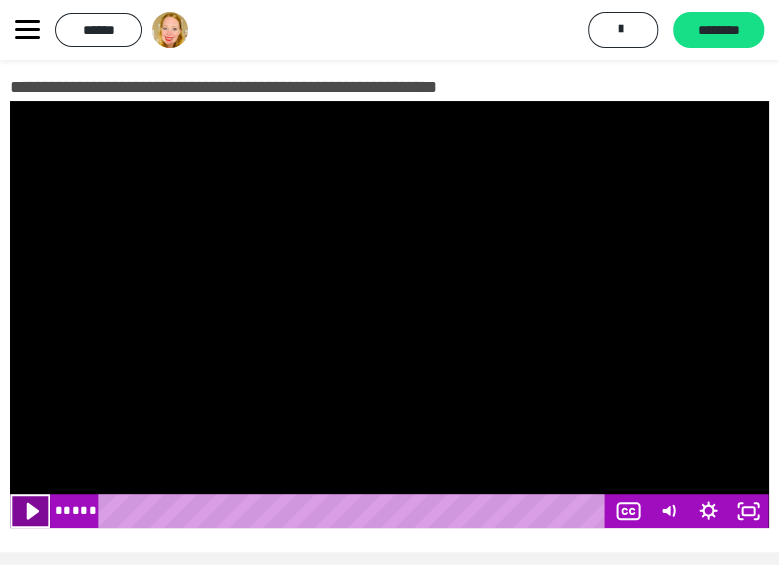 click 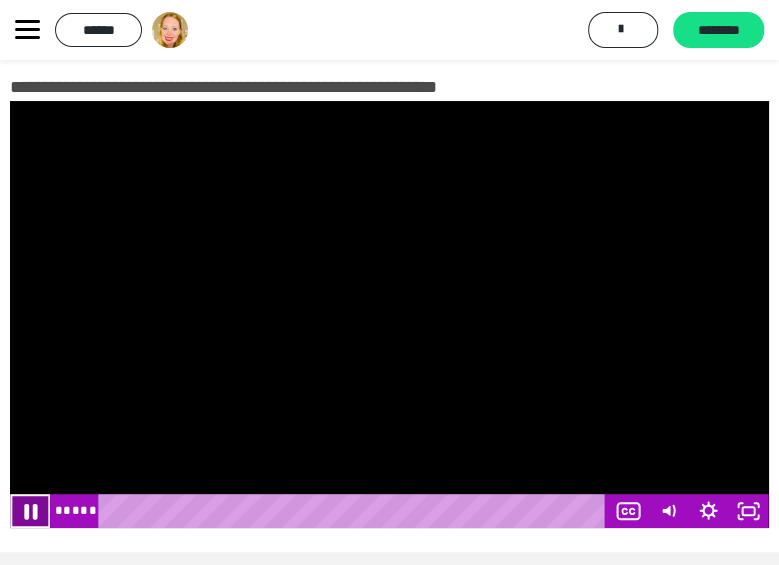click 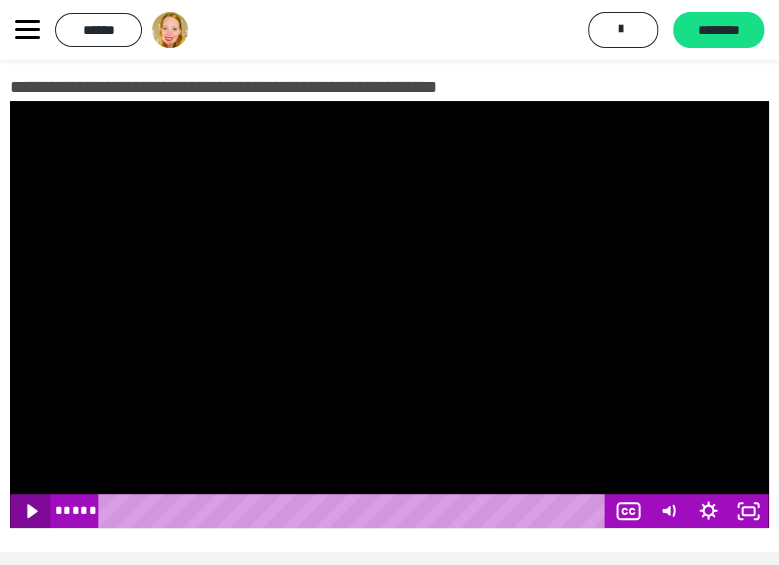 click 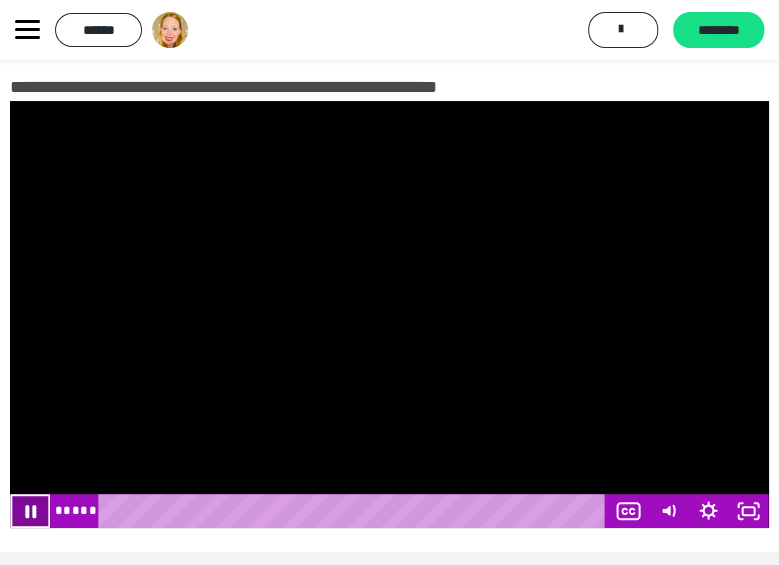 click 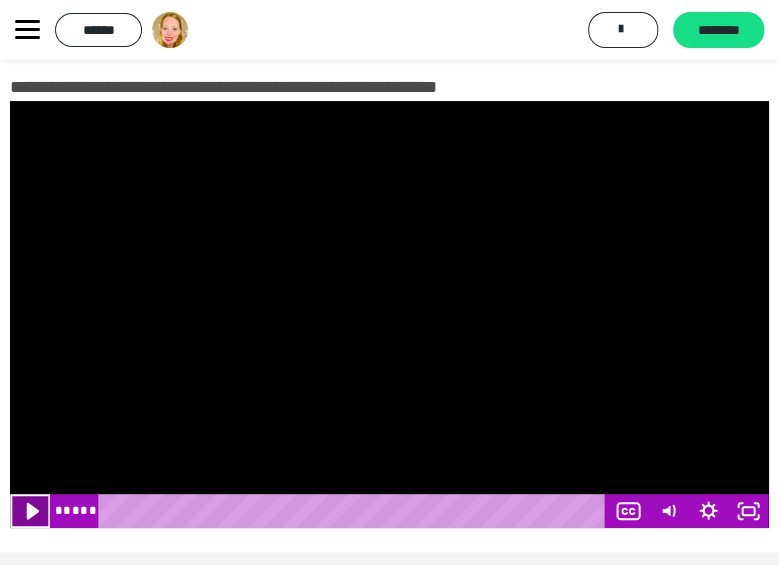 click 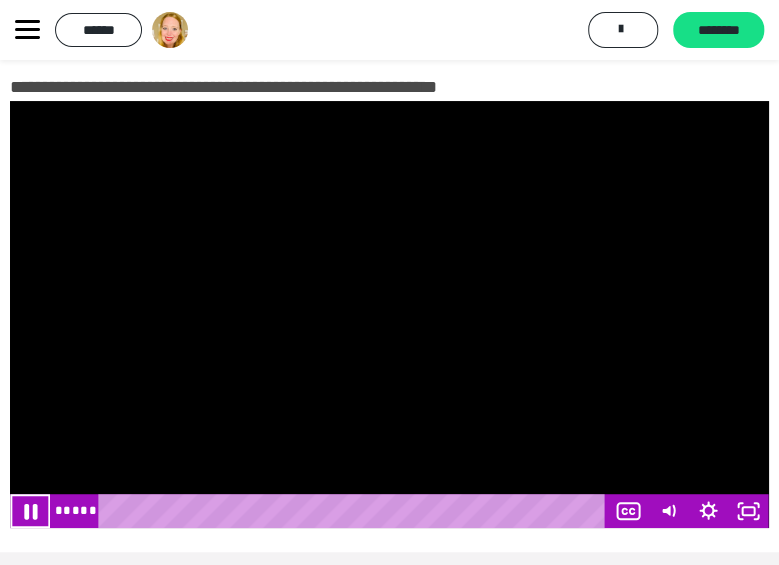 drag, startPoint x: 34, startPoint y: 511, endPoint x: -80, endPoint y: 540, distance: 117.630775 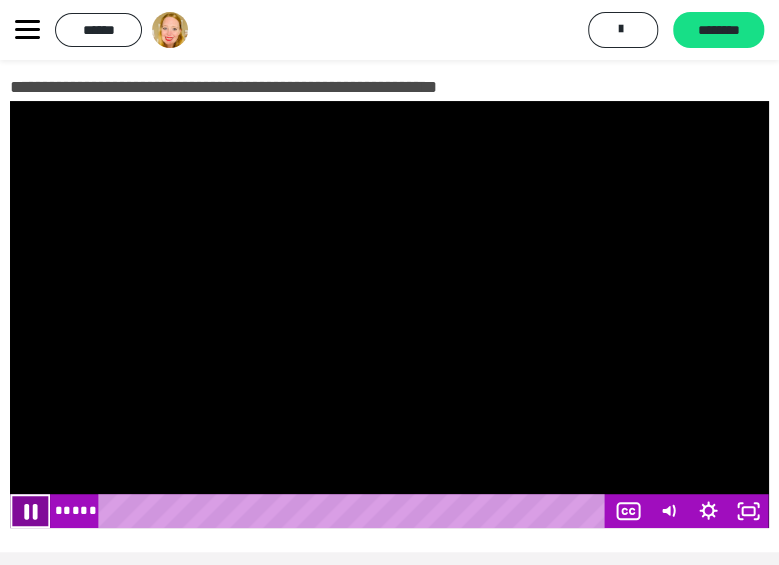 click 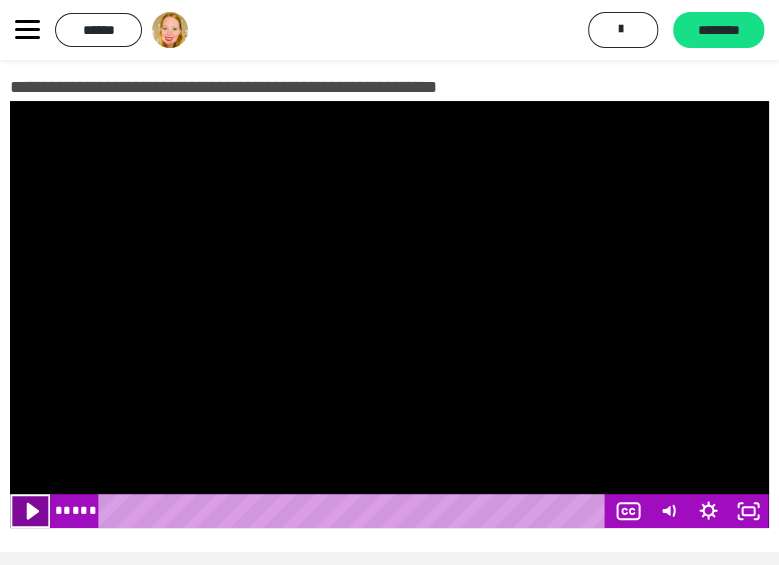 click 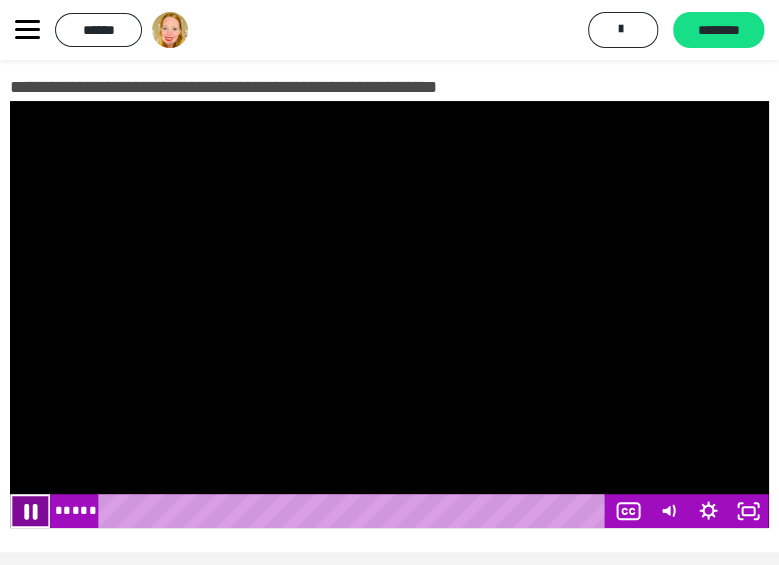 click 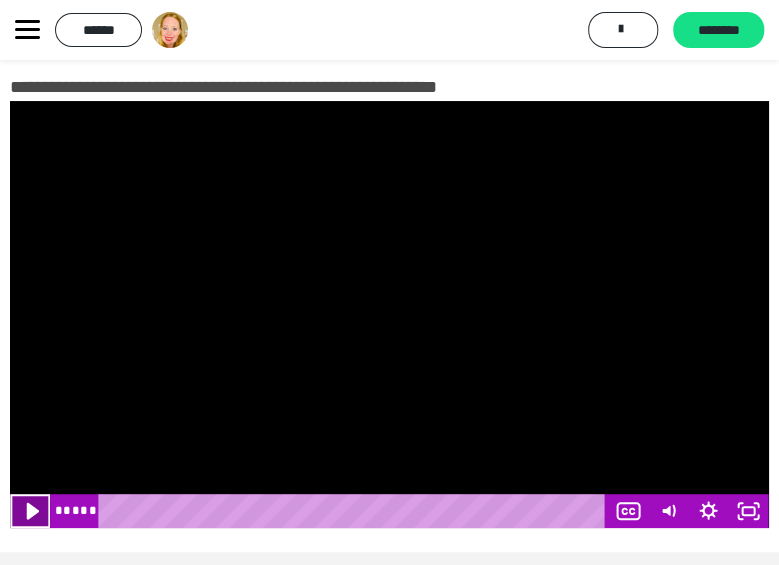 click 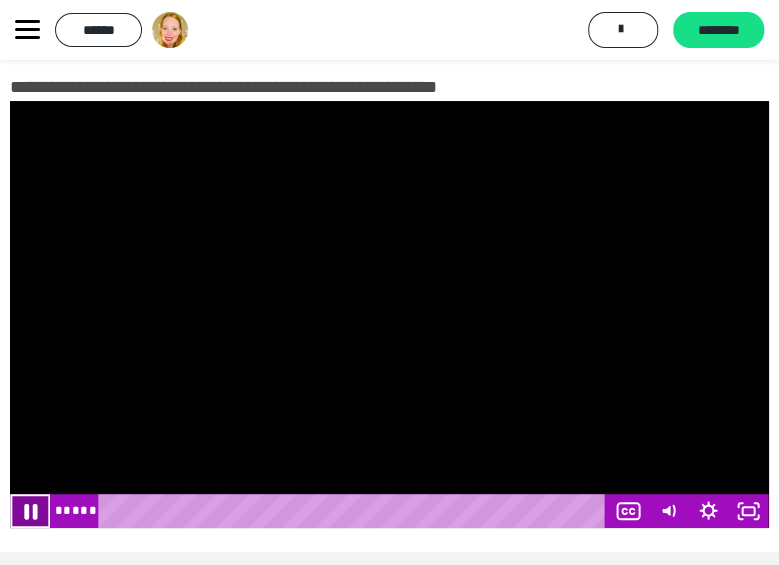 click 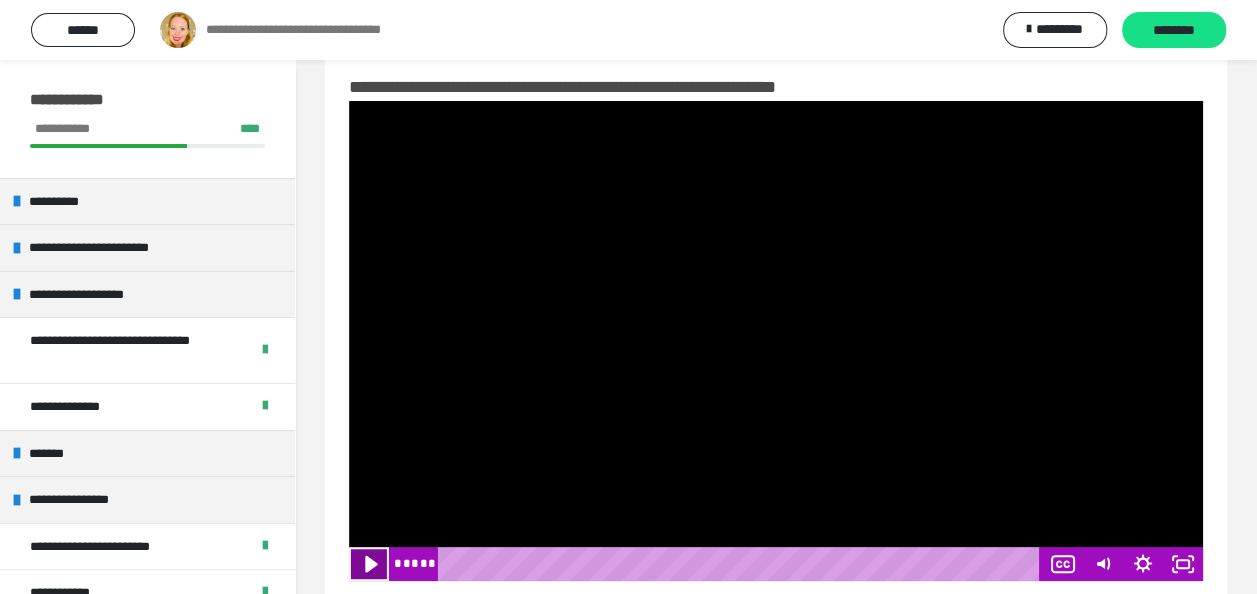 click 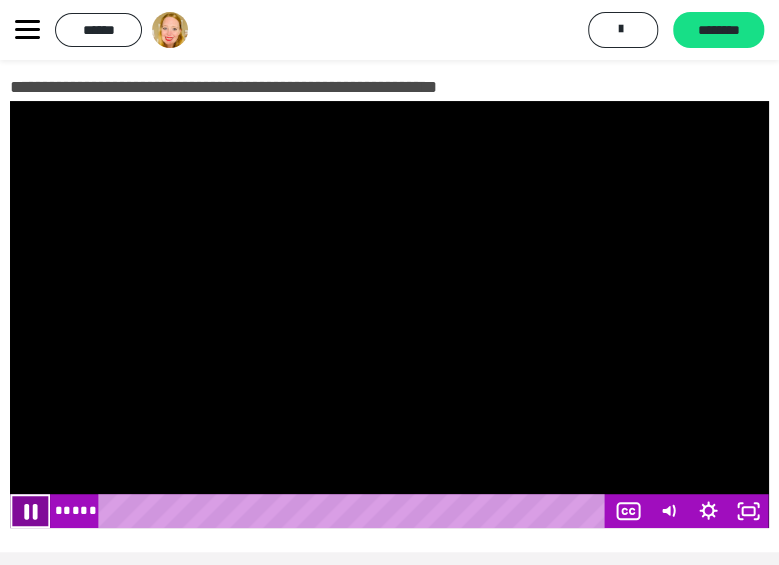 click 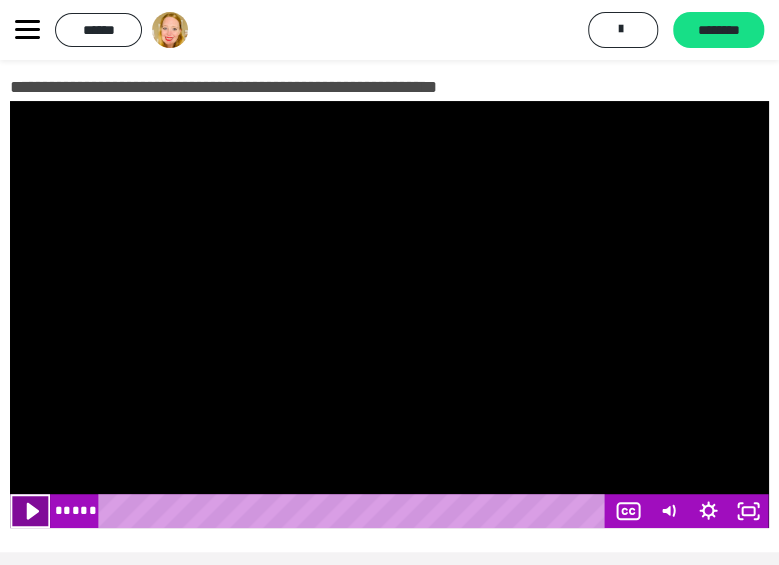 click 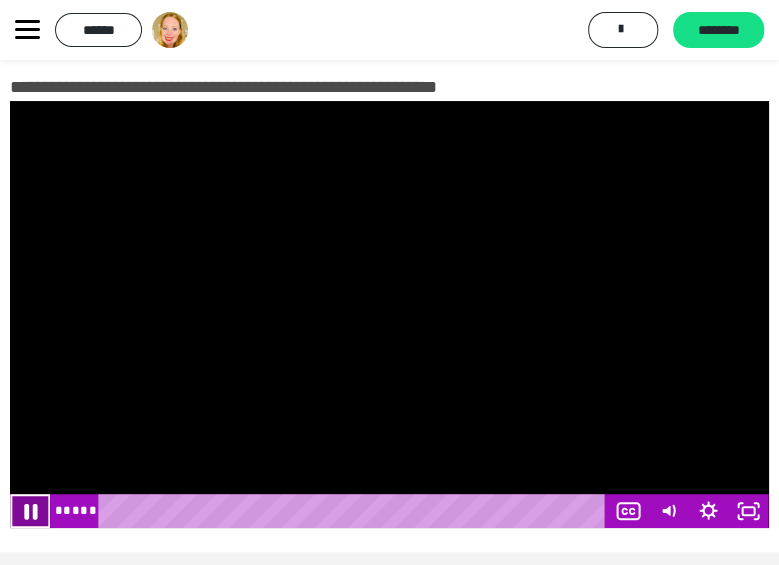 click 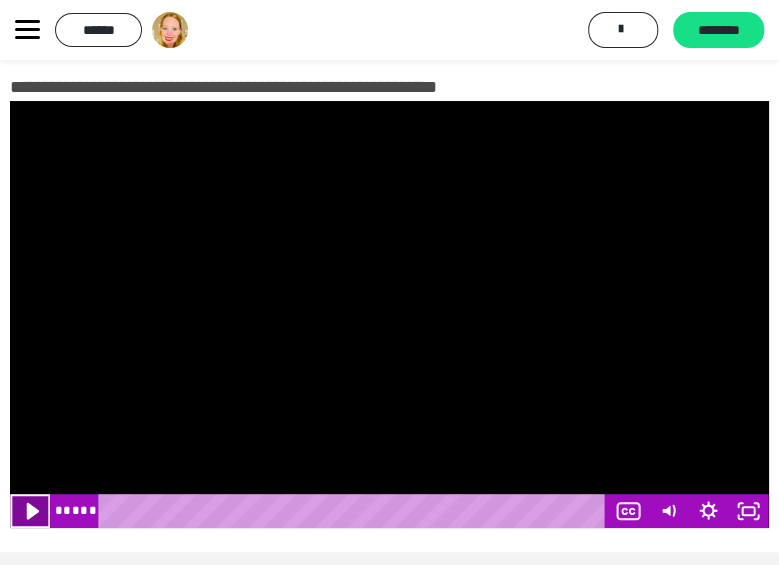 click 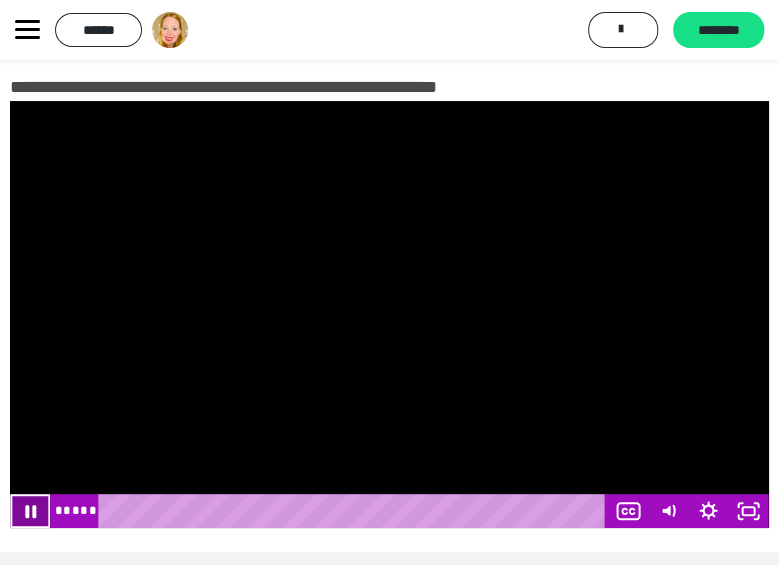 click 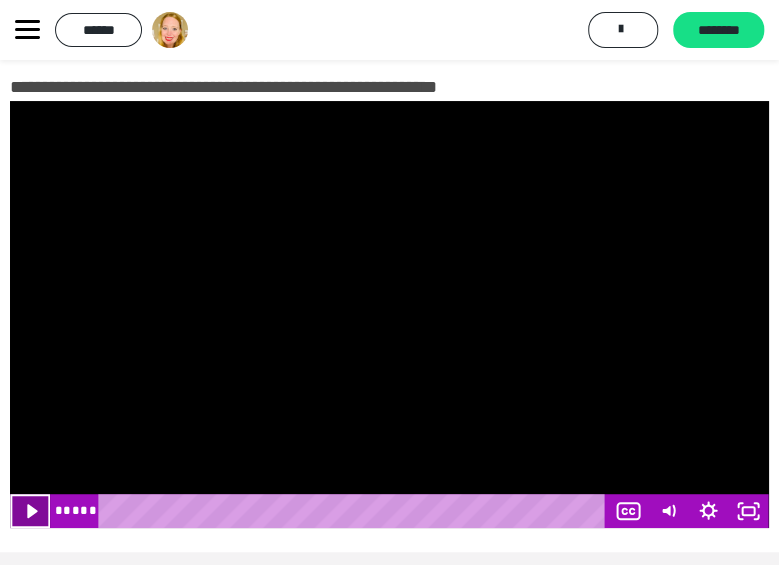 click 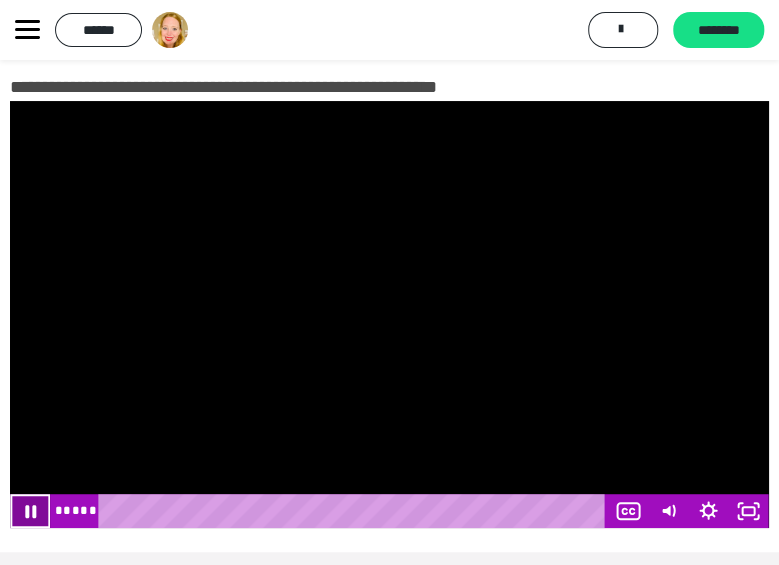click at bounding box center [30, 511] 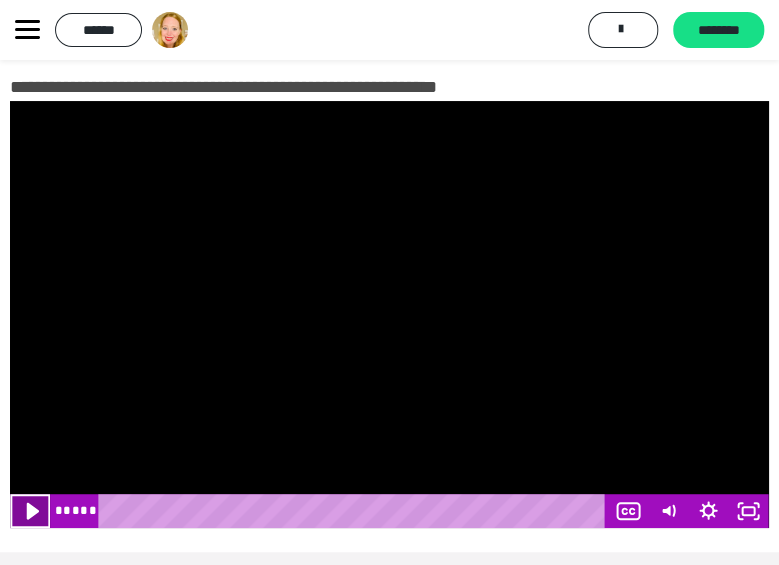 click 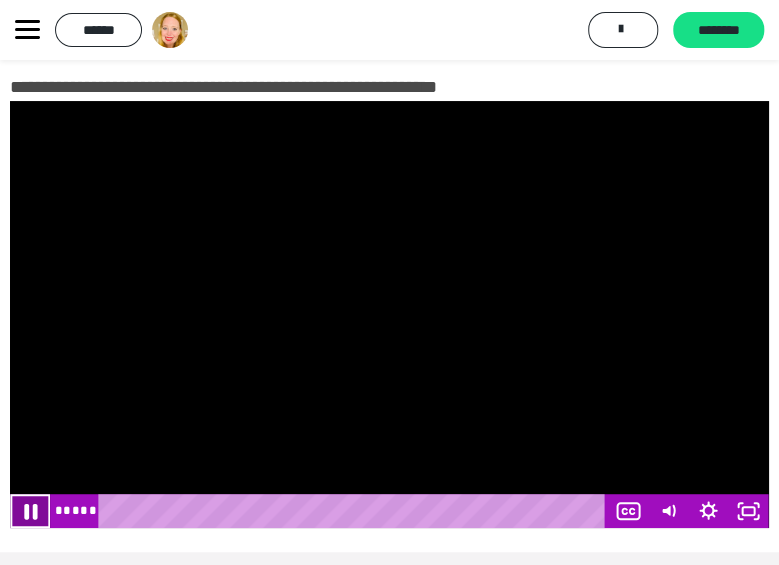 click 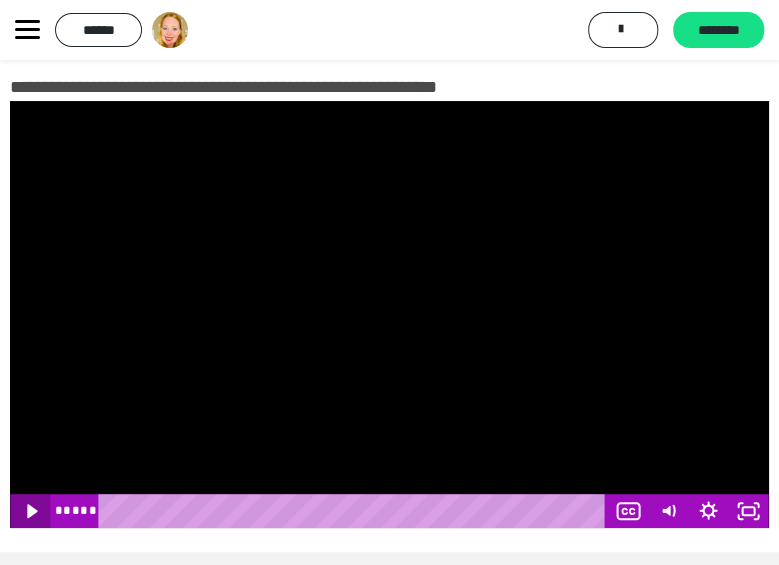 click 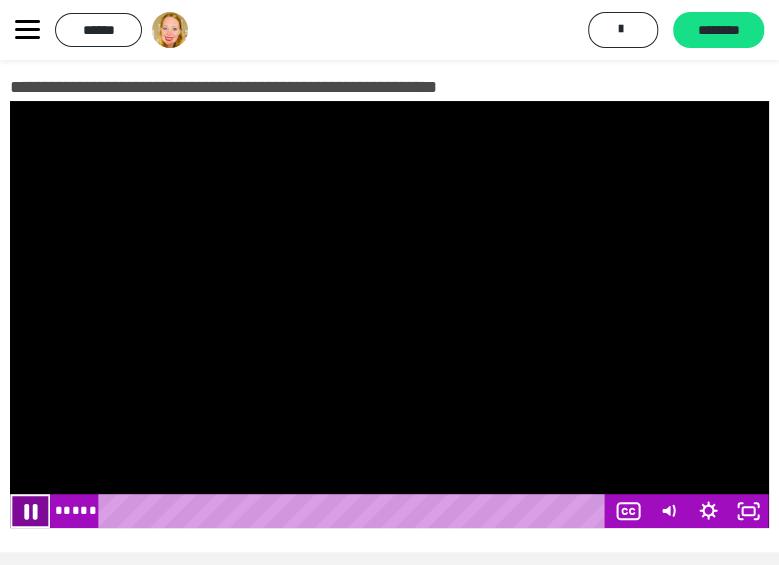 click 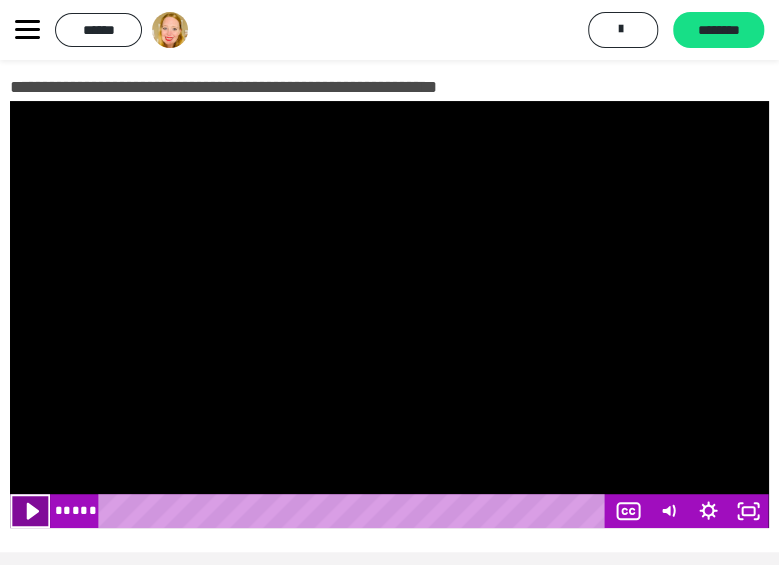 click 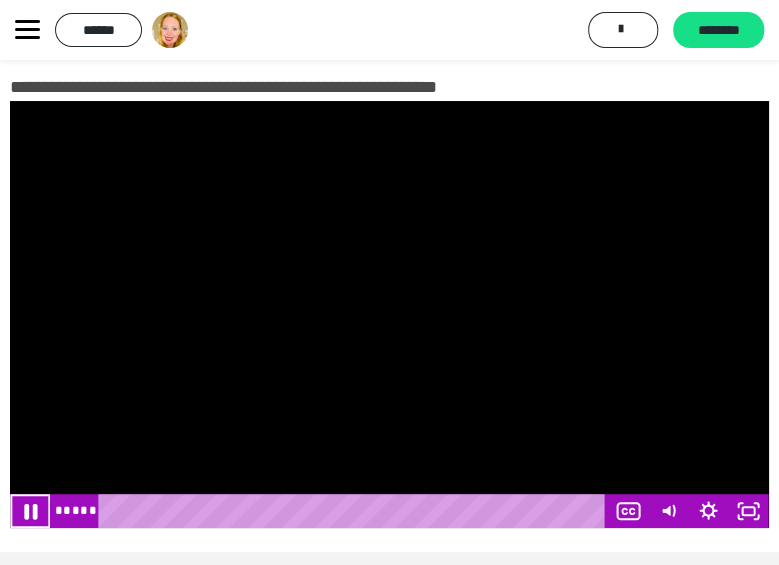 drag, startPoint x: 34, startPoint y: 509, endPoint x: -54, endPoint y: 511, distance: 88.02273 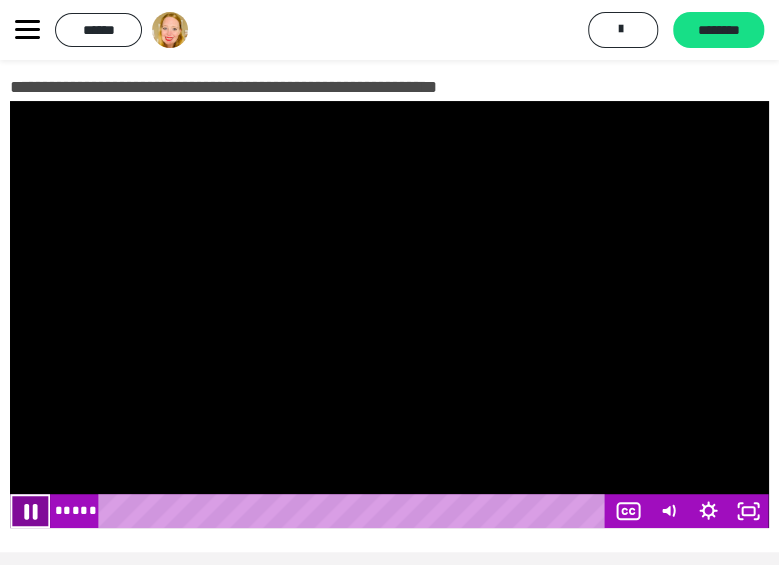 click 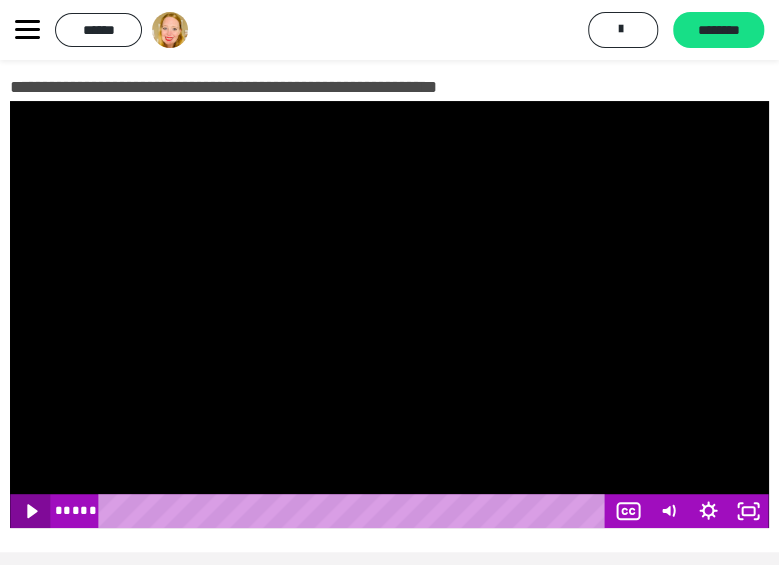 click 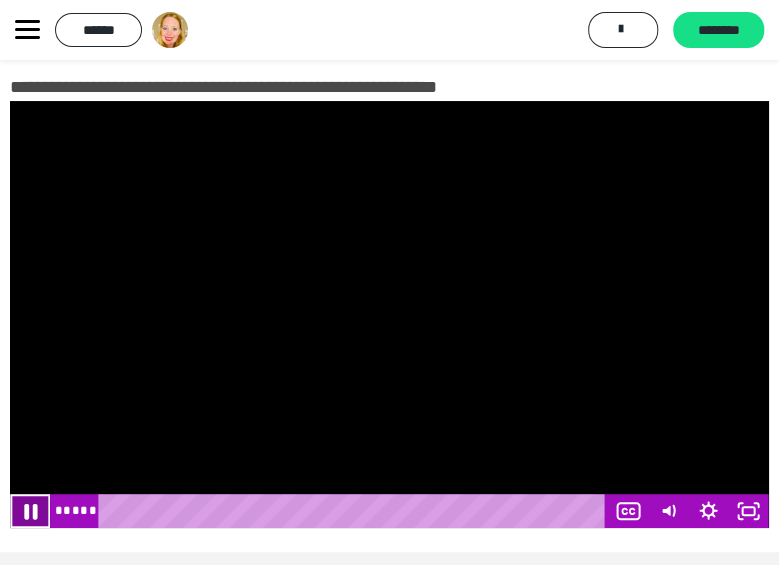 click 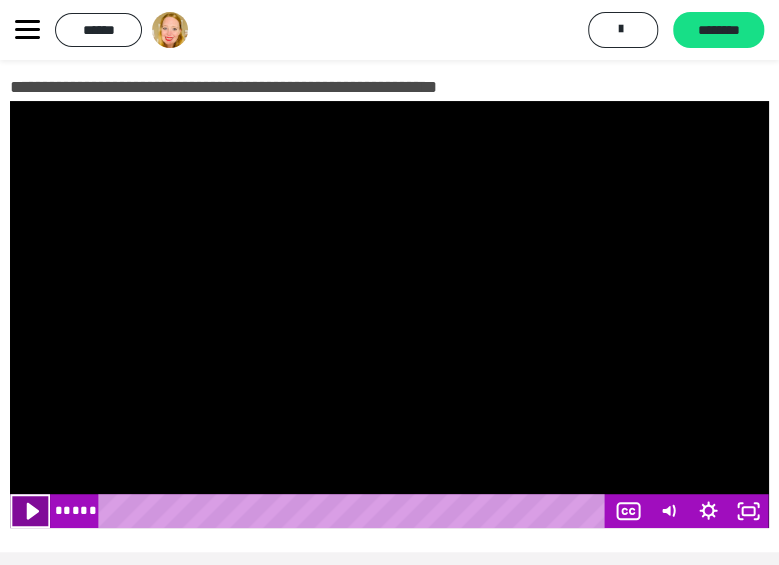 click 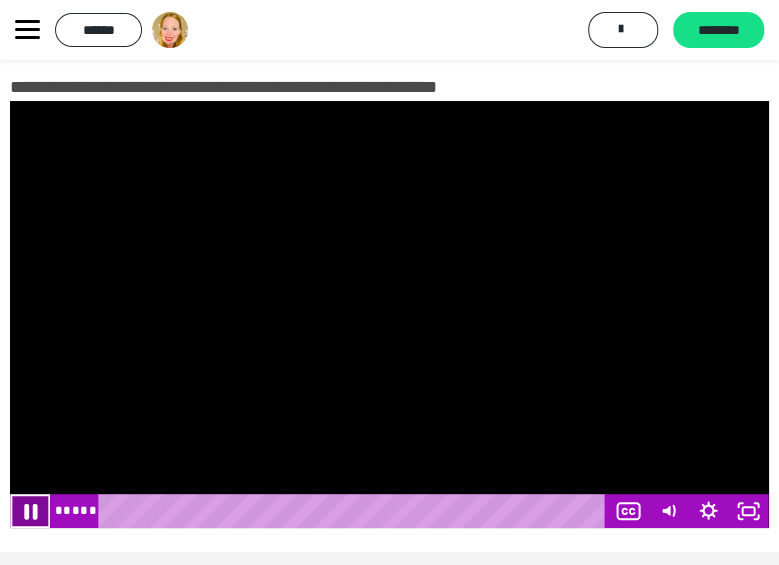 click 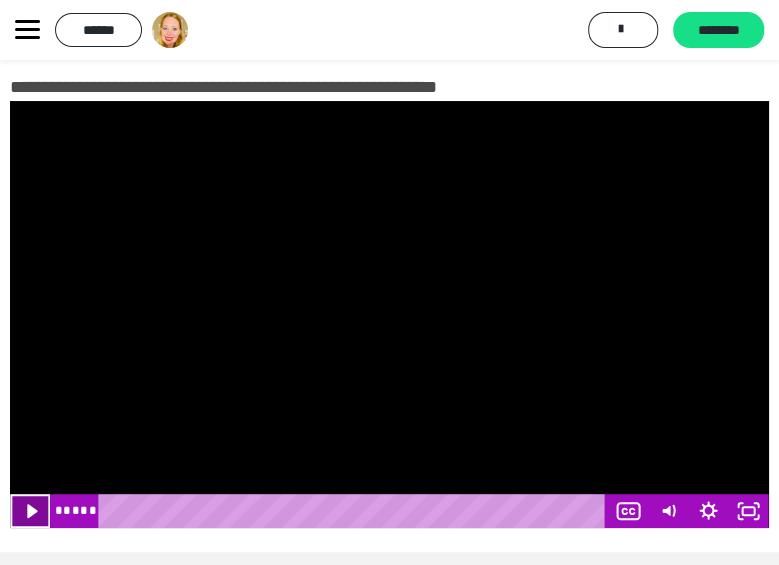 click 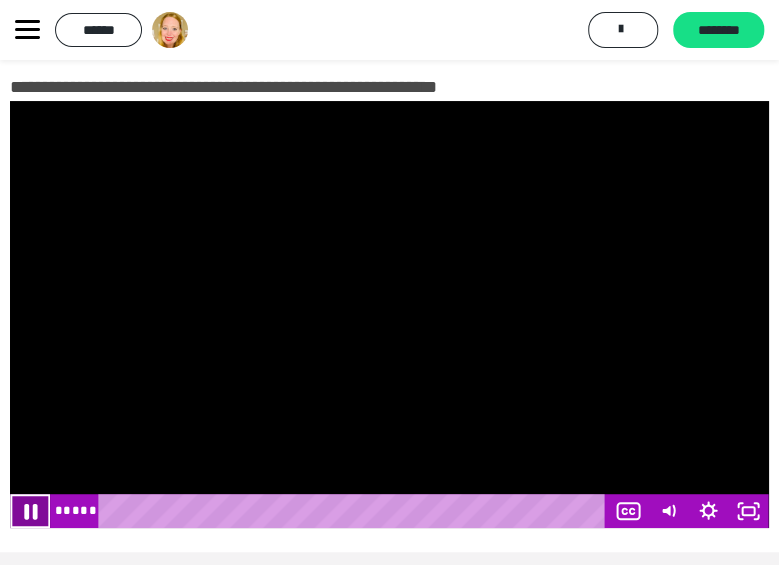 click 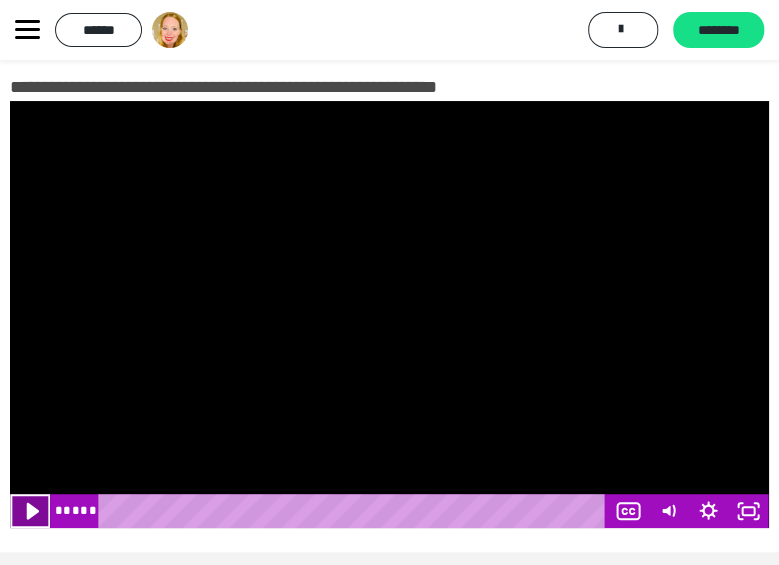 click 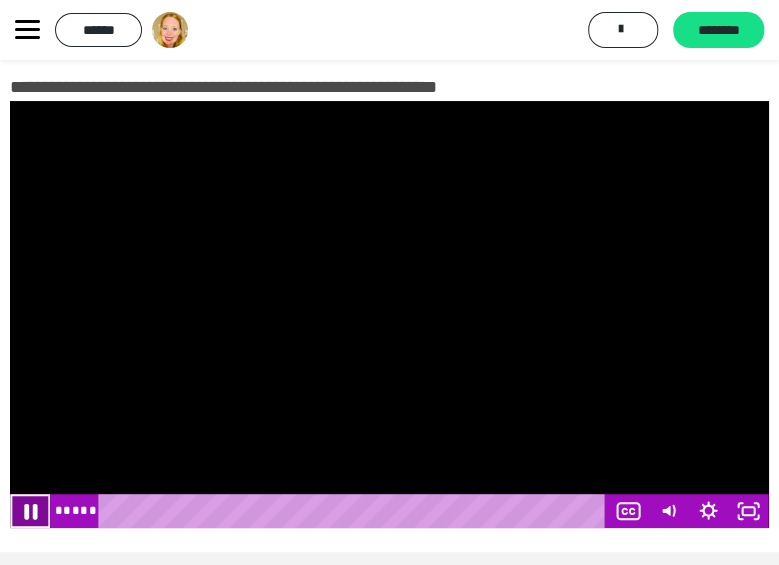 click 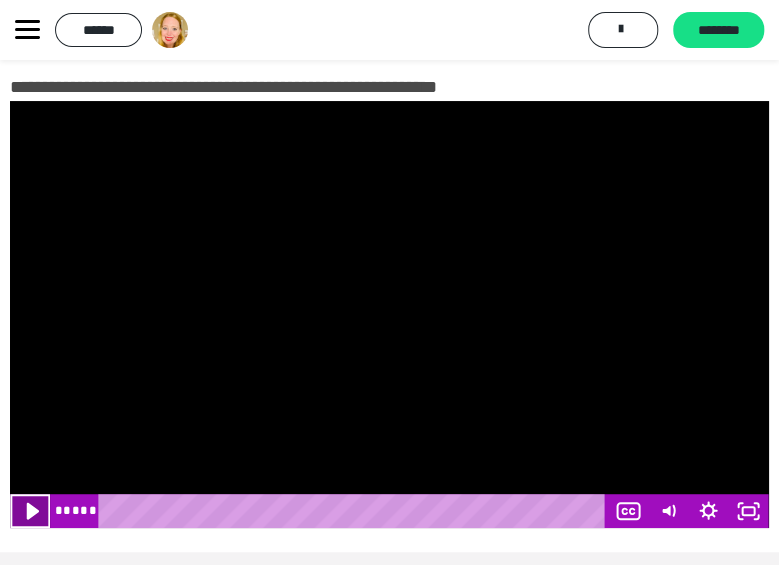 click 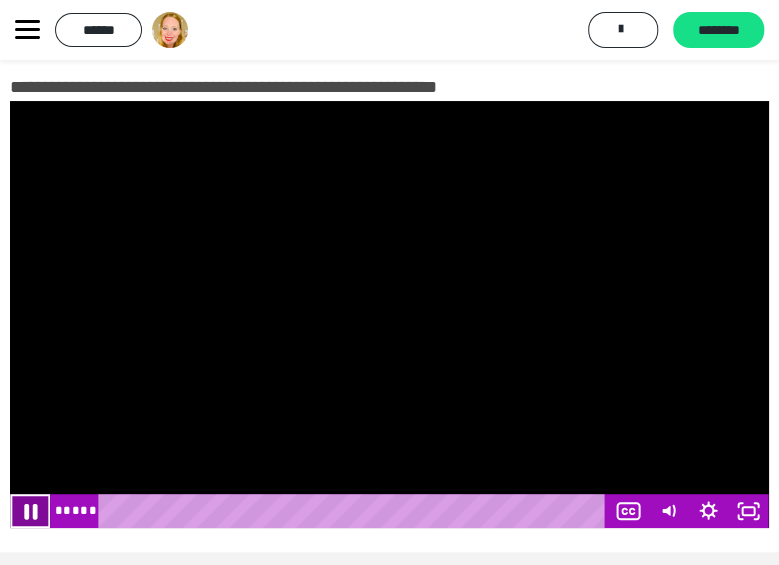 click 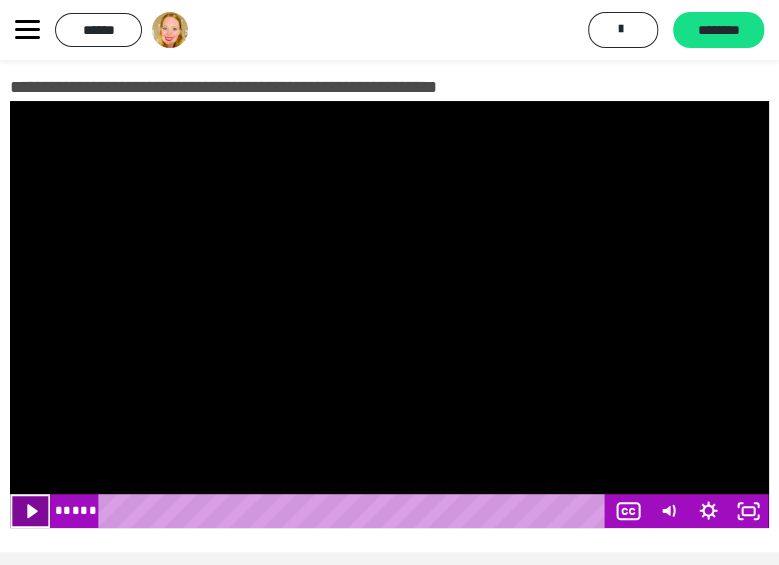 click 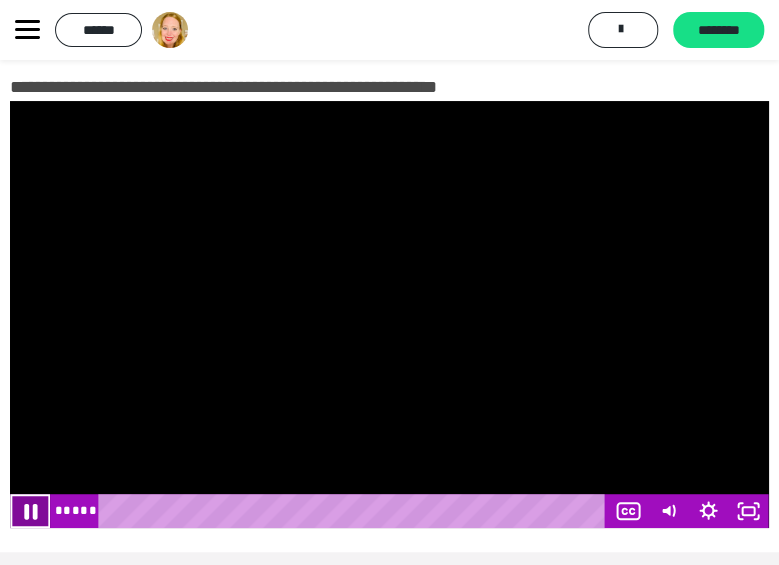 click 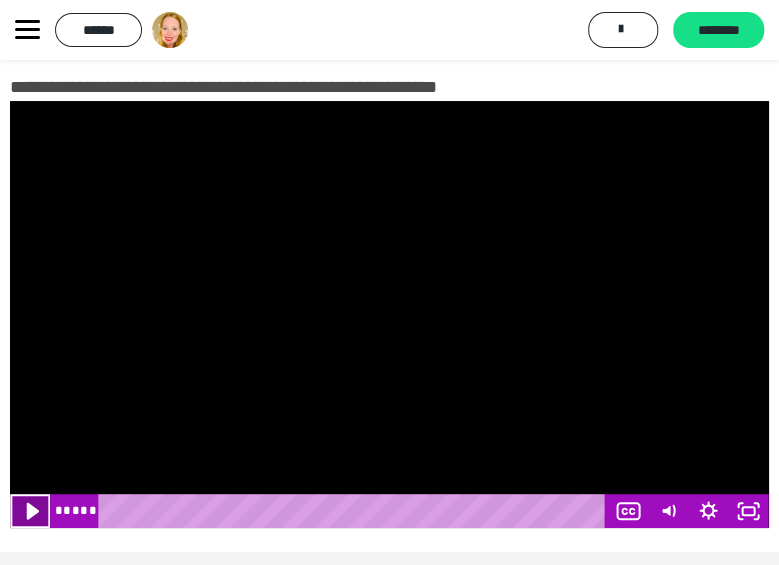 click 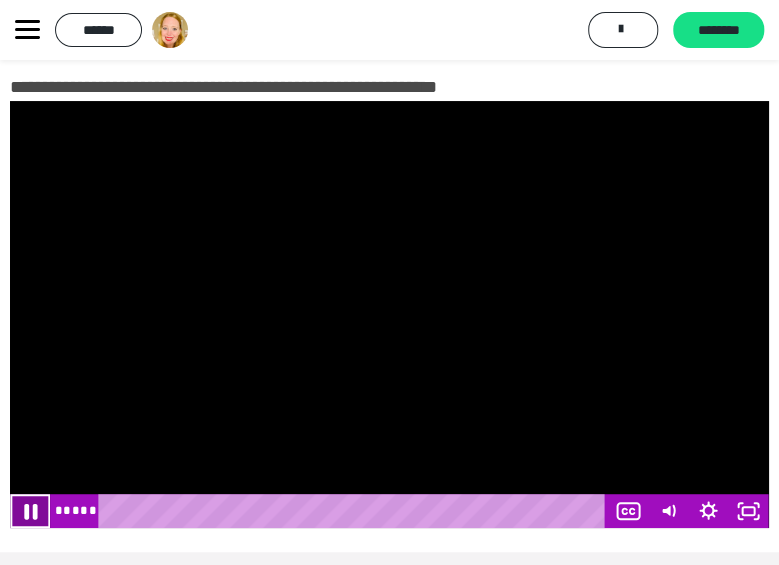 click 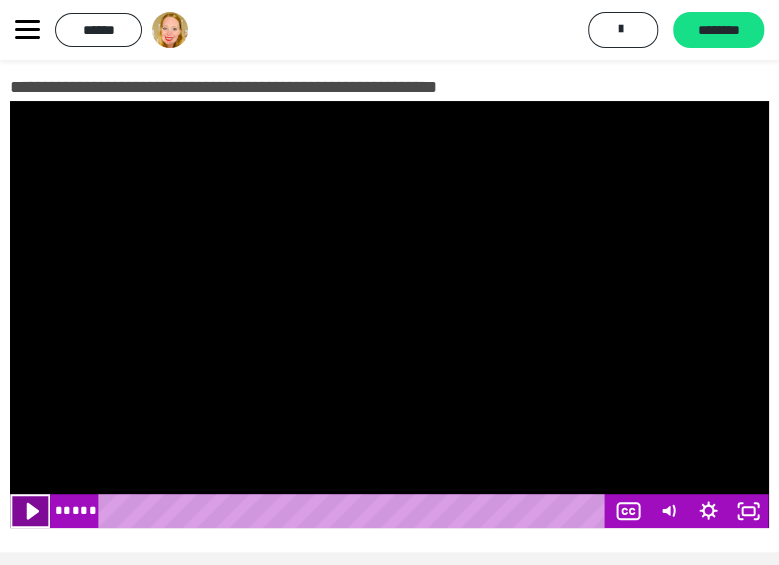 click 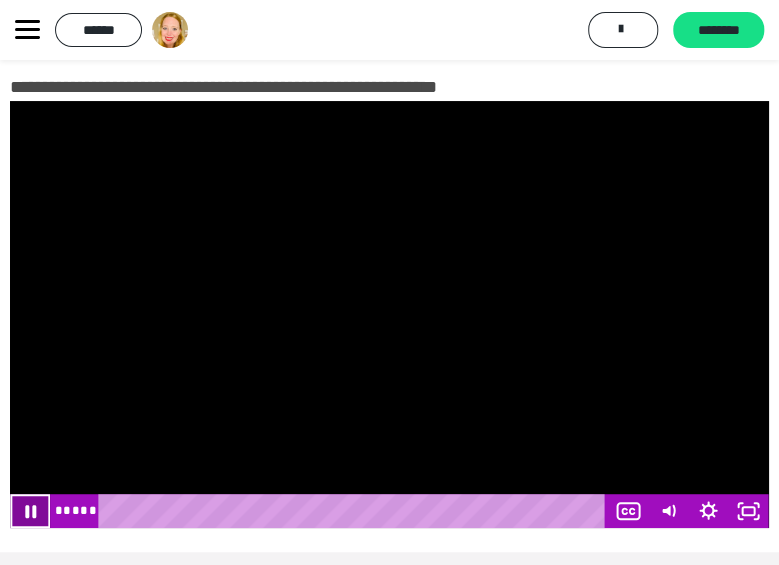click 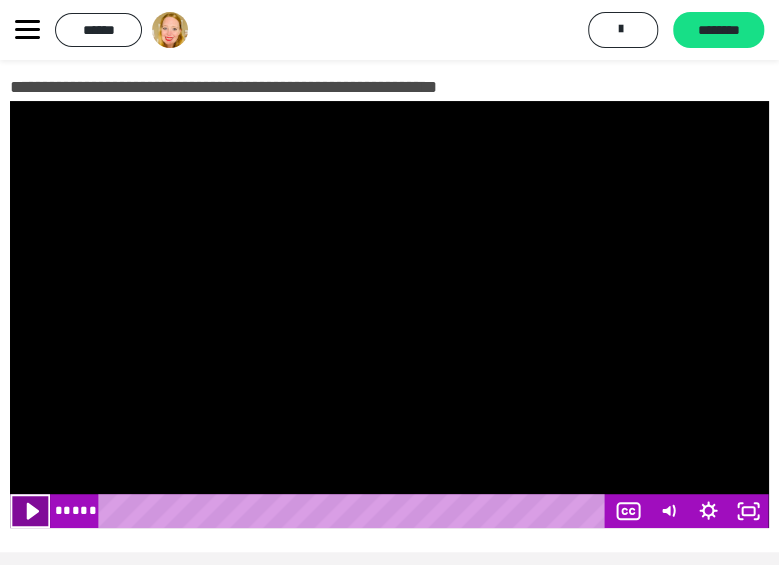 click 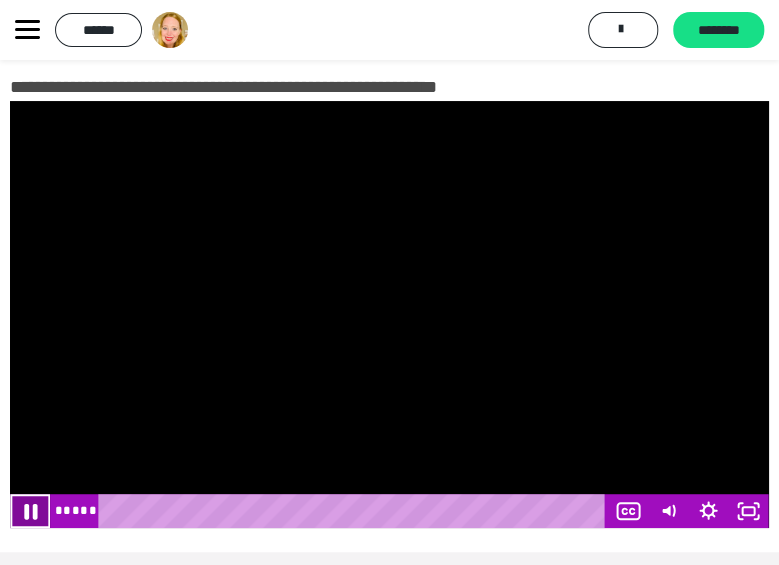 click 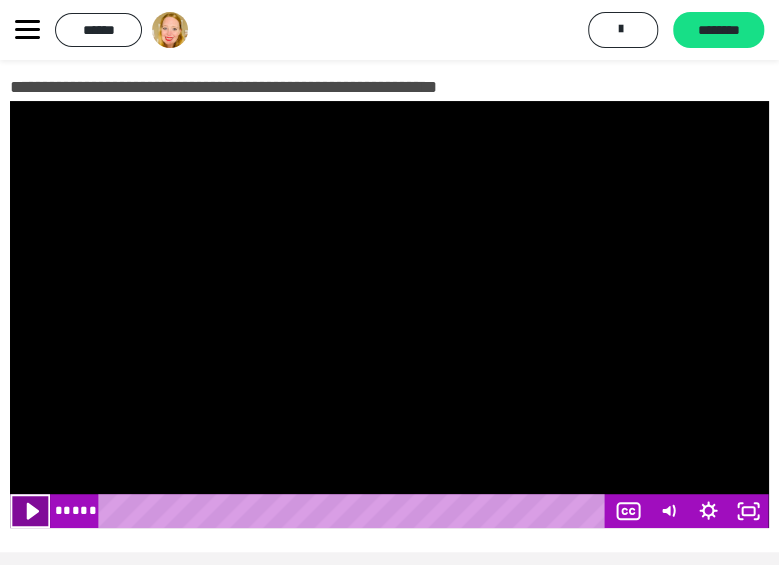 click 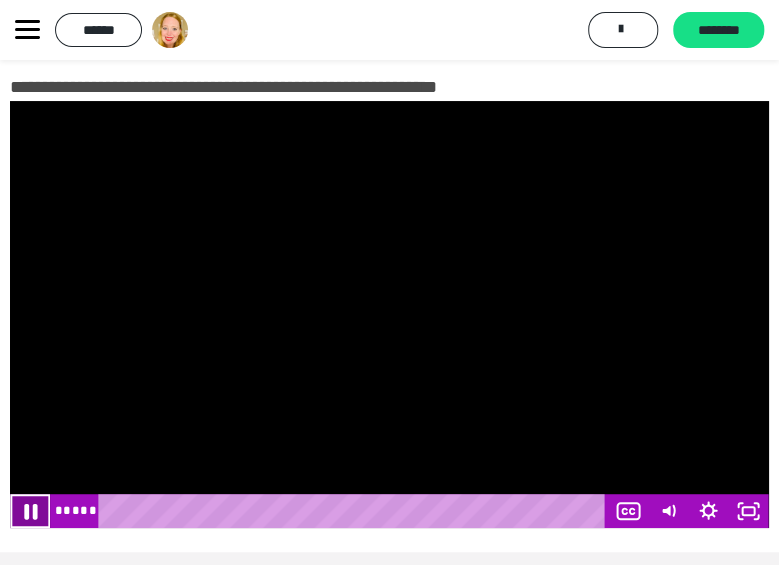 click 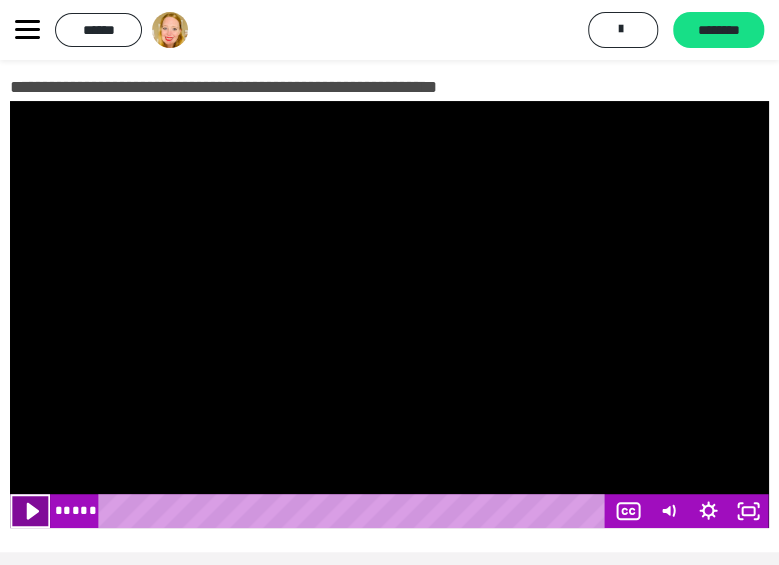 click 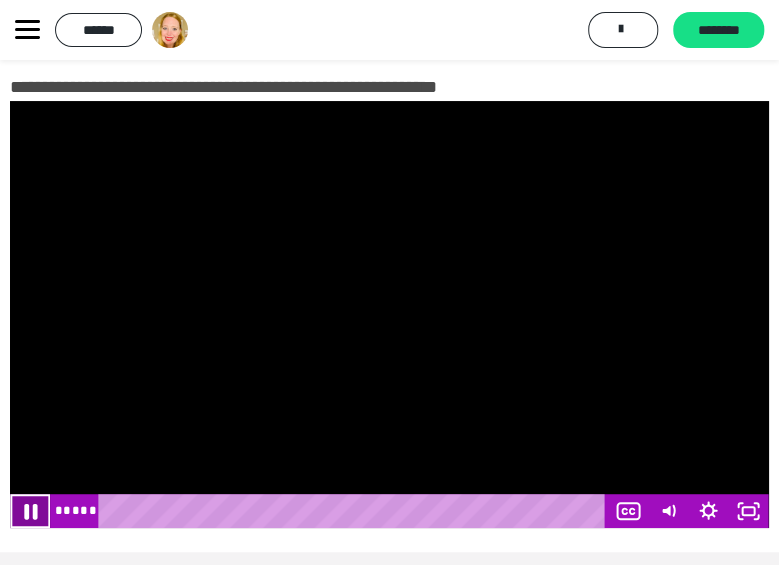 click 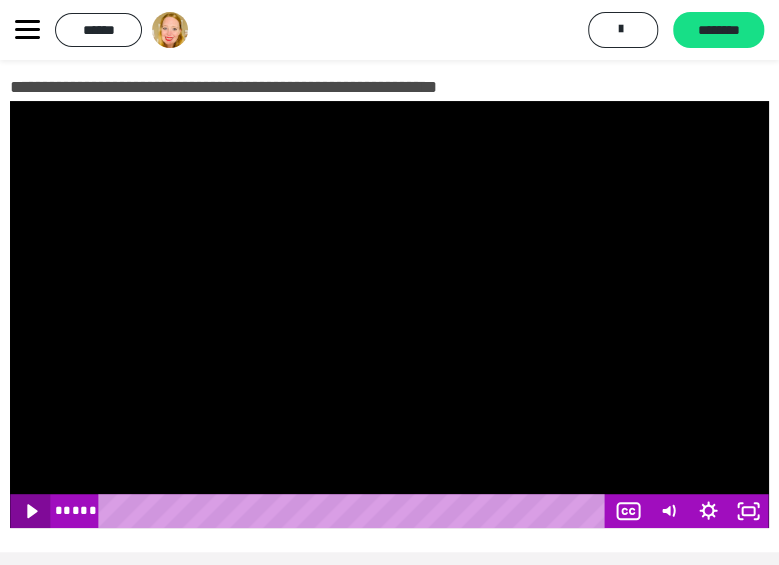 click 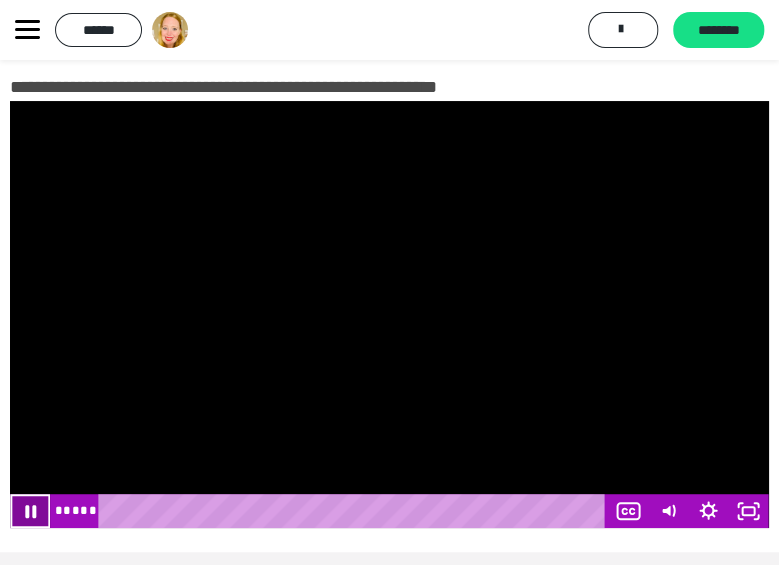 click 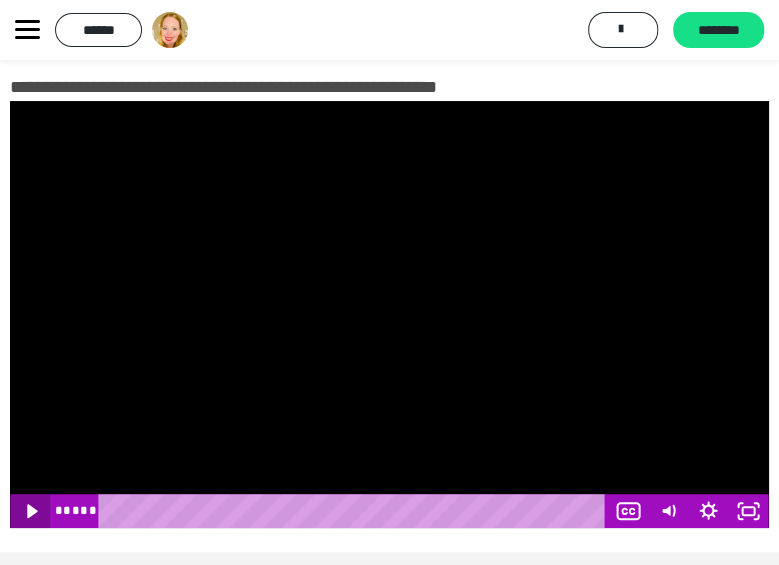 click 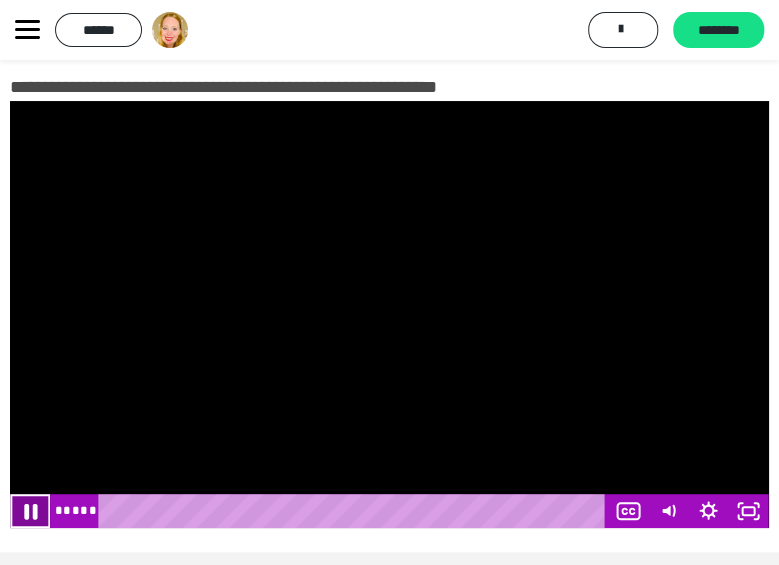click 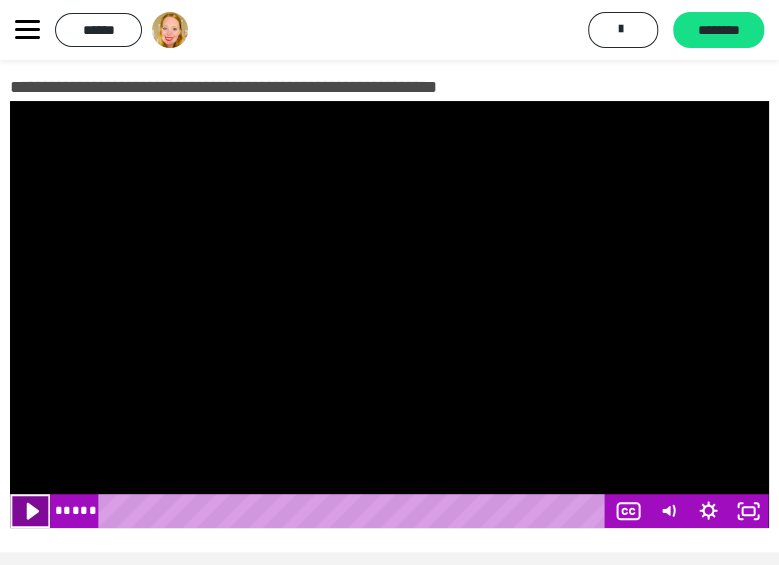 click 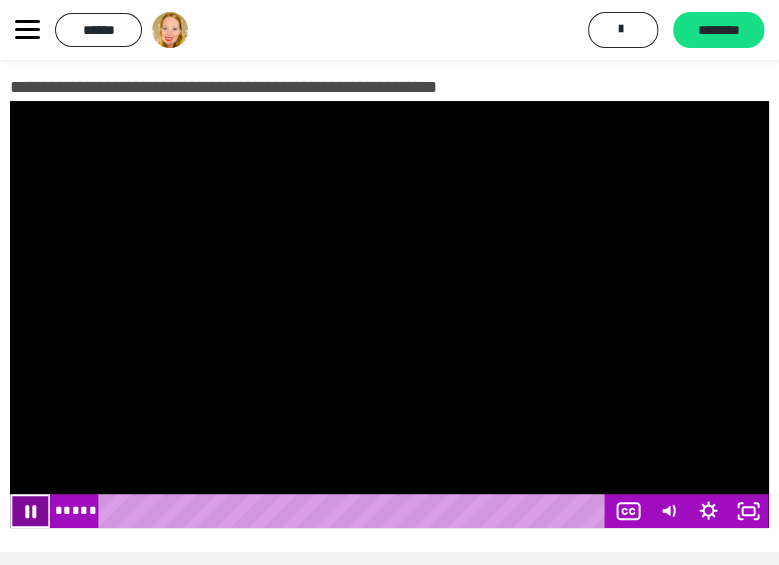 click 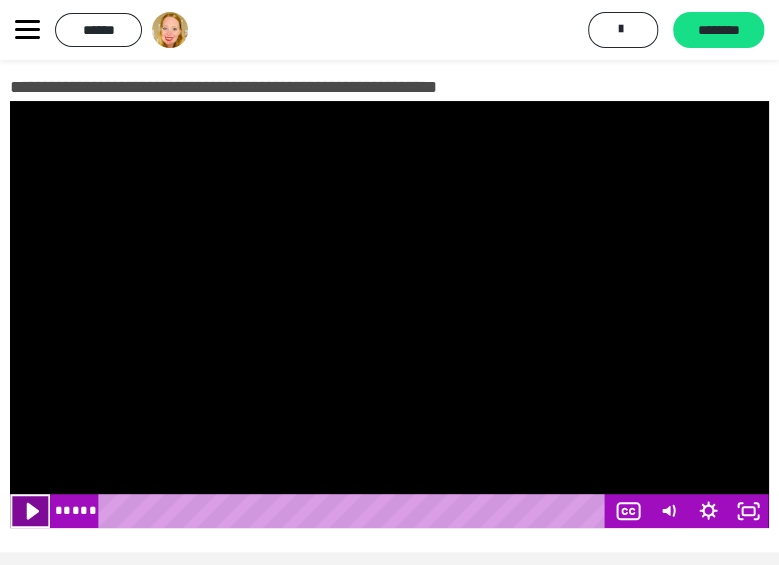 click 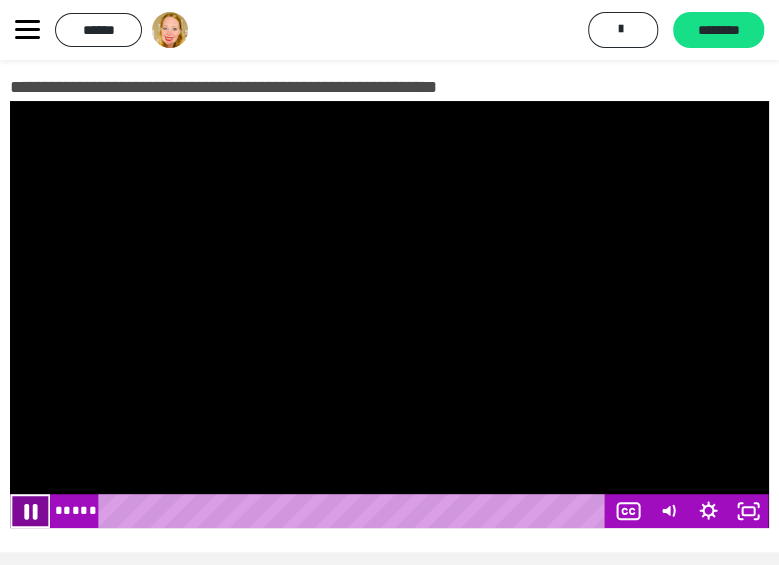 click 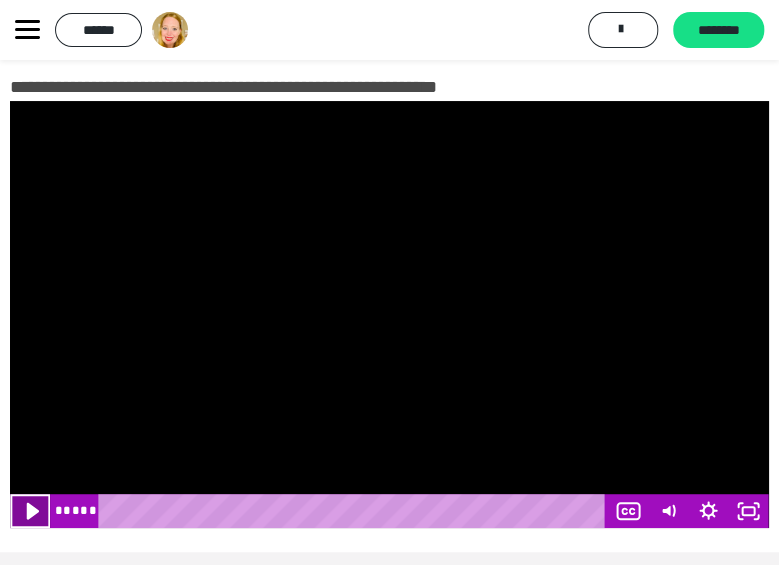 click 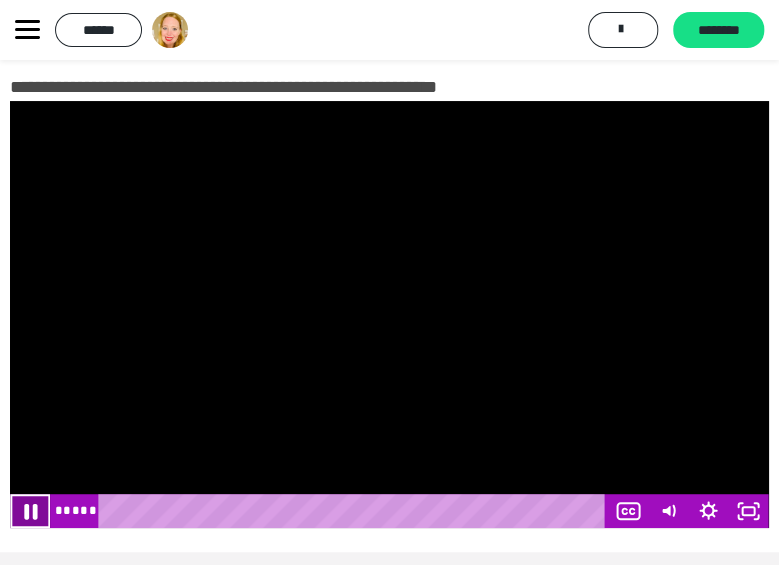 click 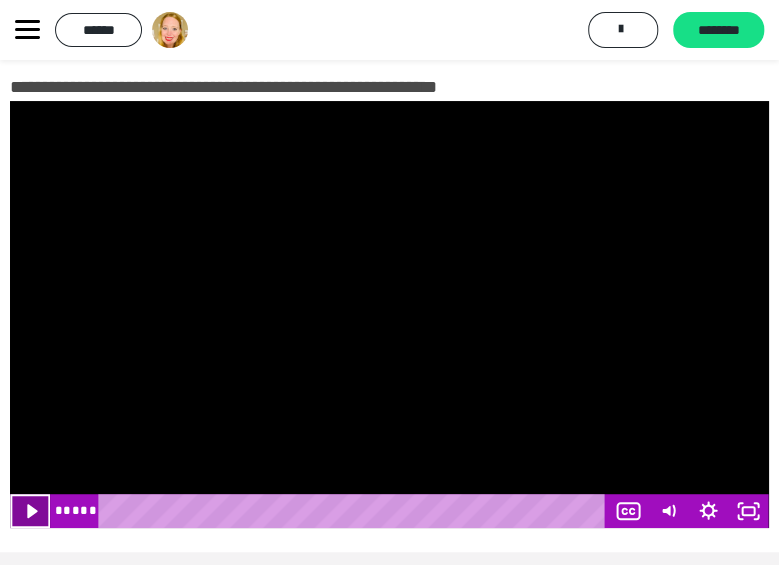 click 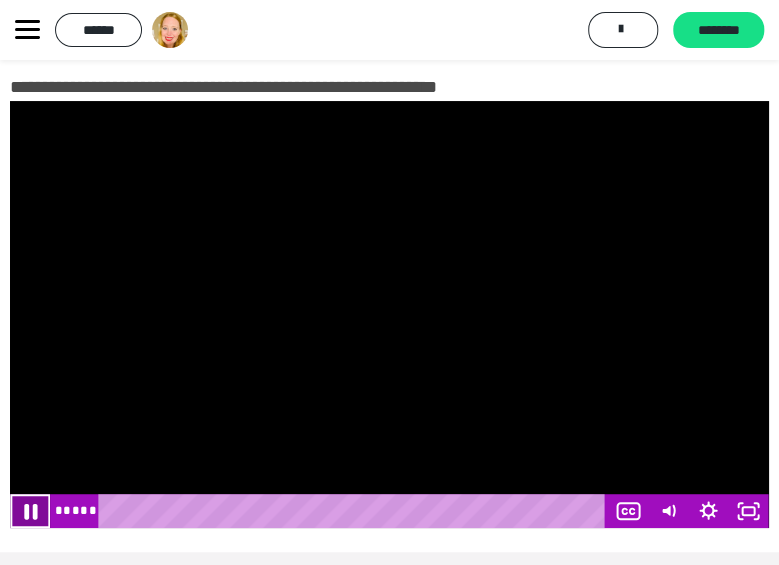 click 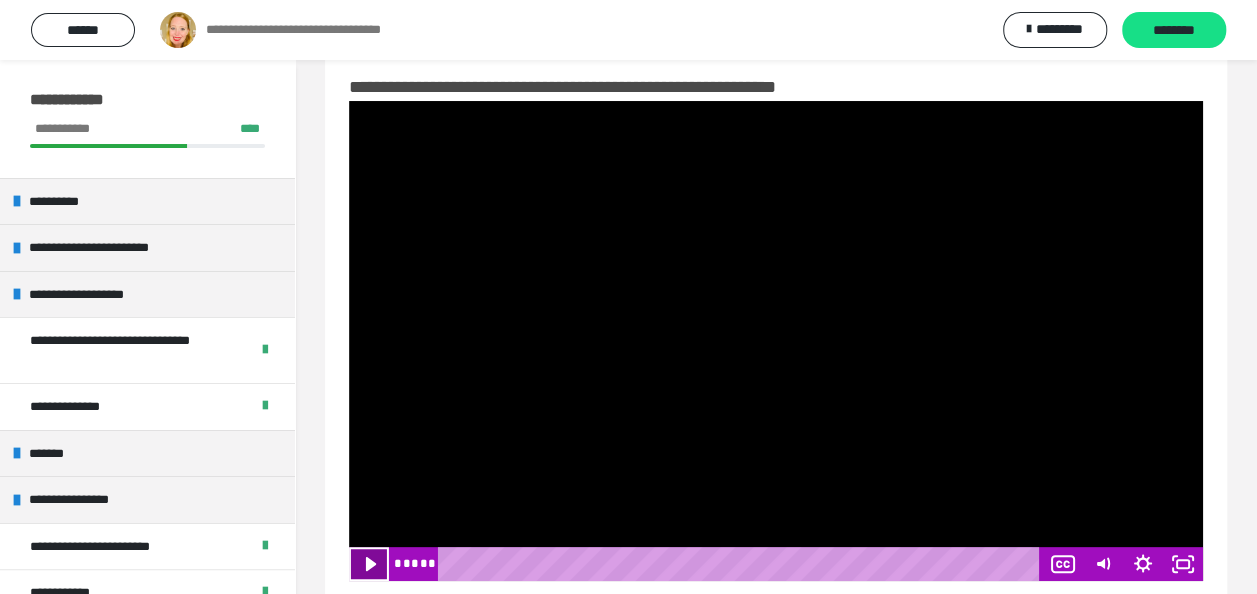 click 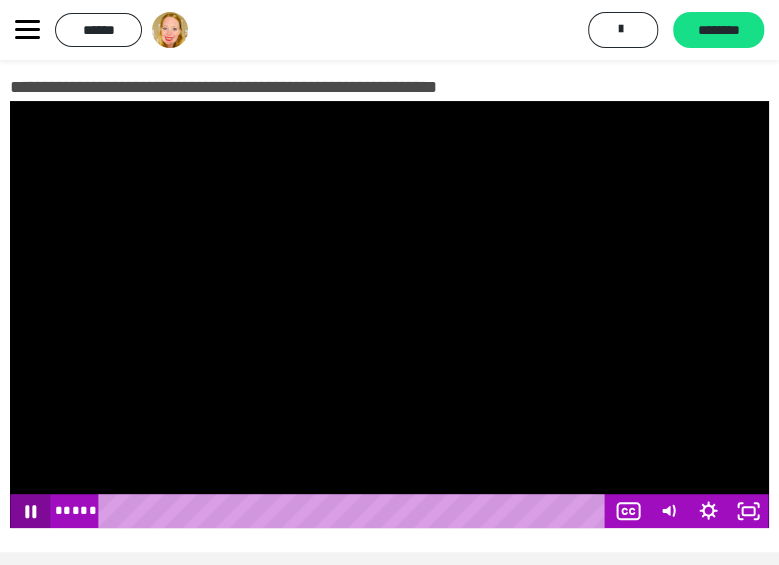 click 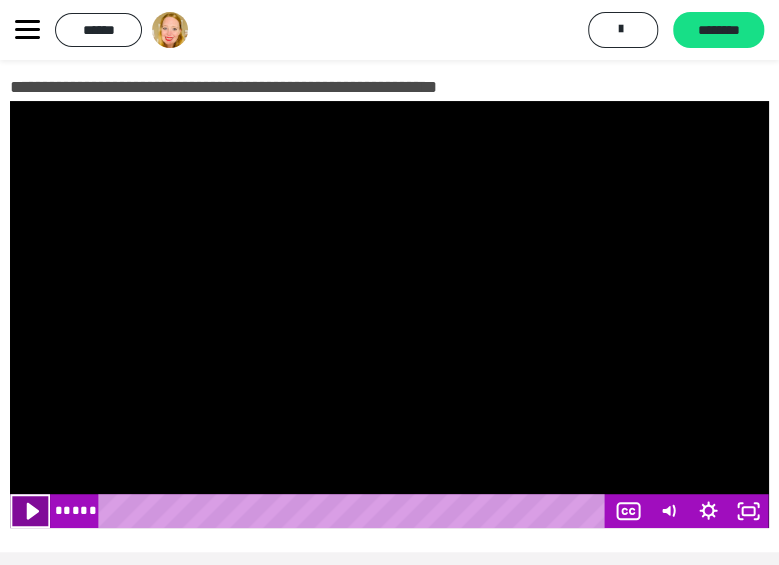 click 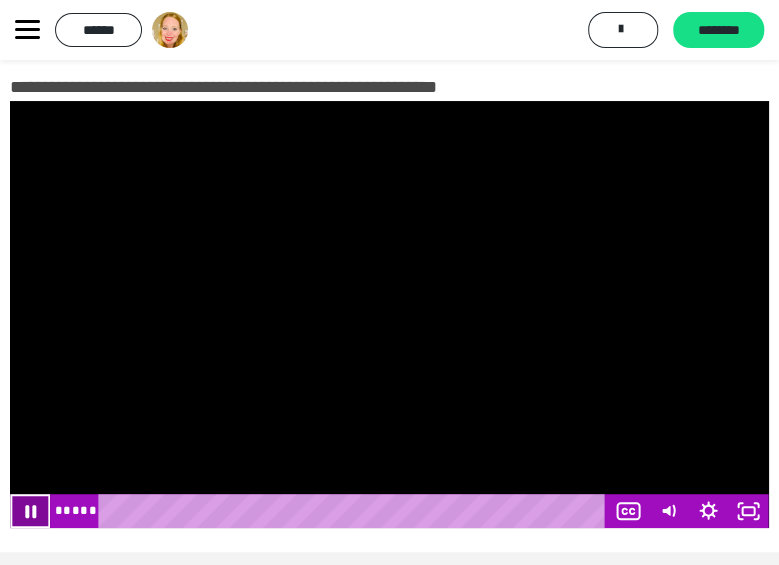 click 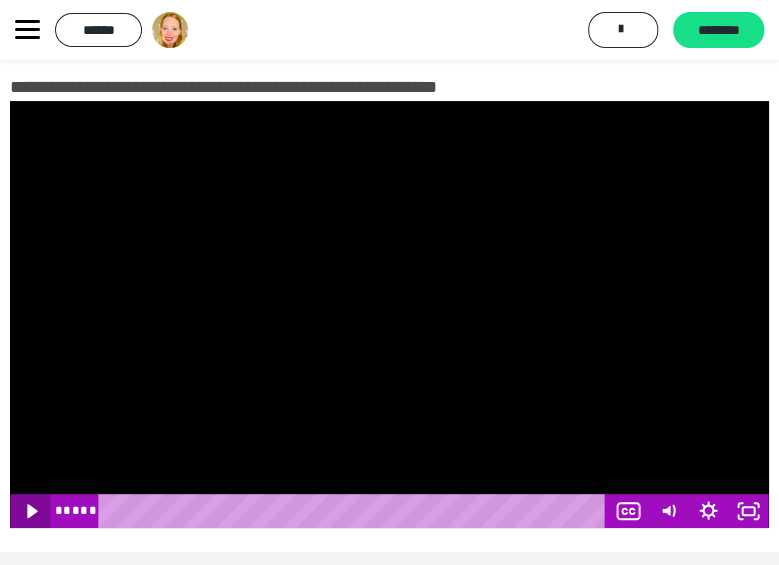 click 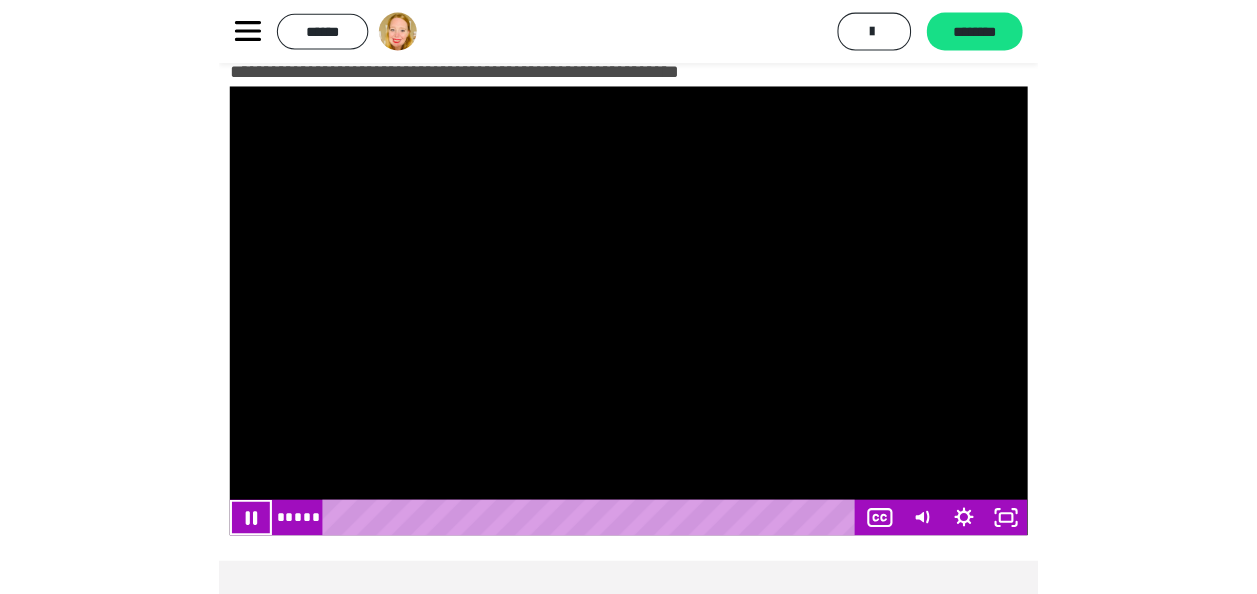 scroll, scrollTop: 75, scrollLeft: 0, axis: vertical 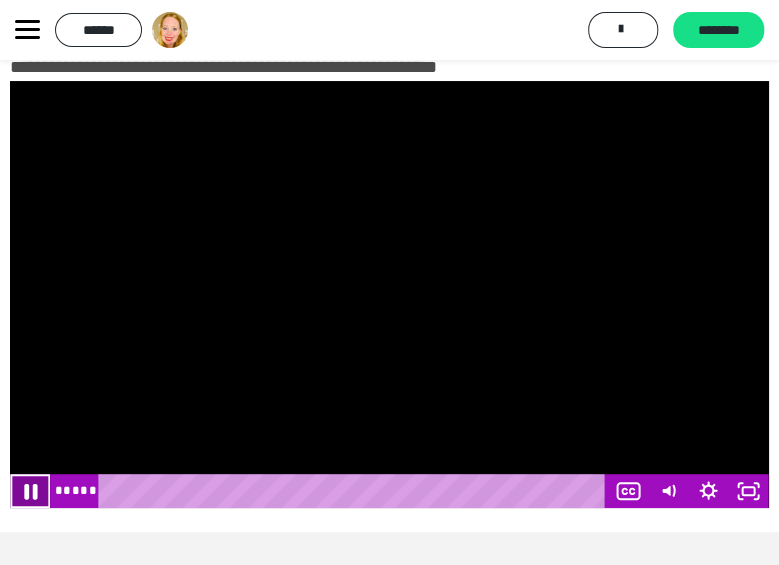 click 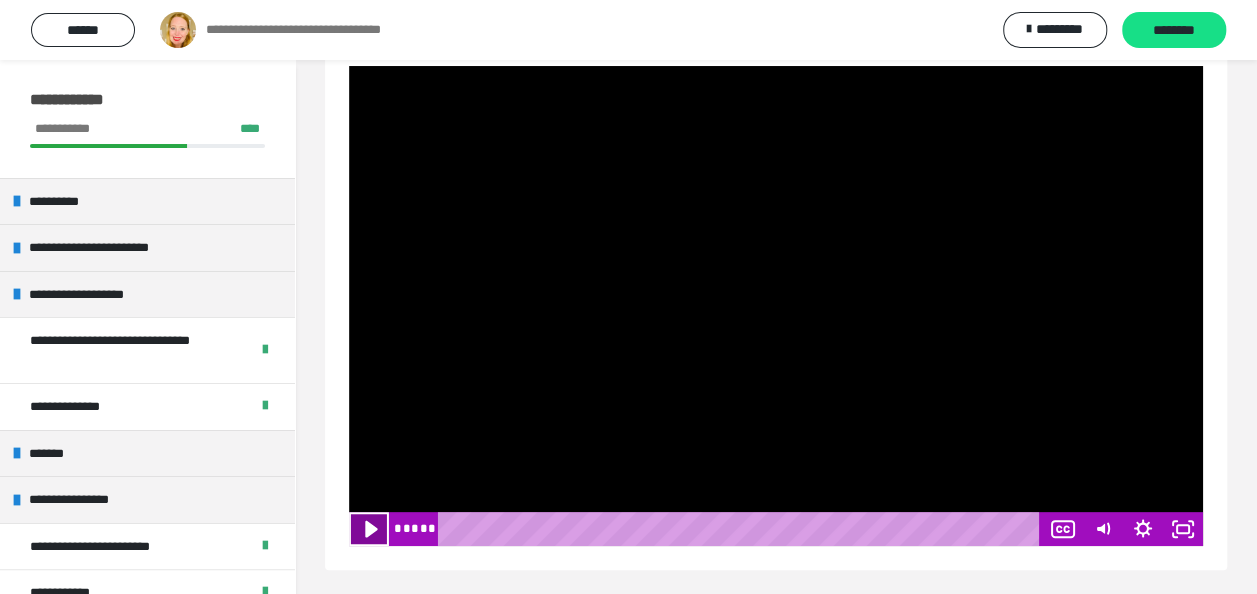 click 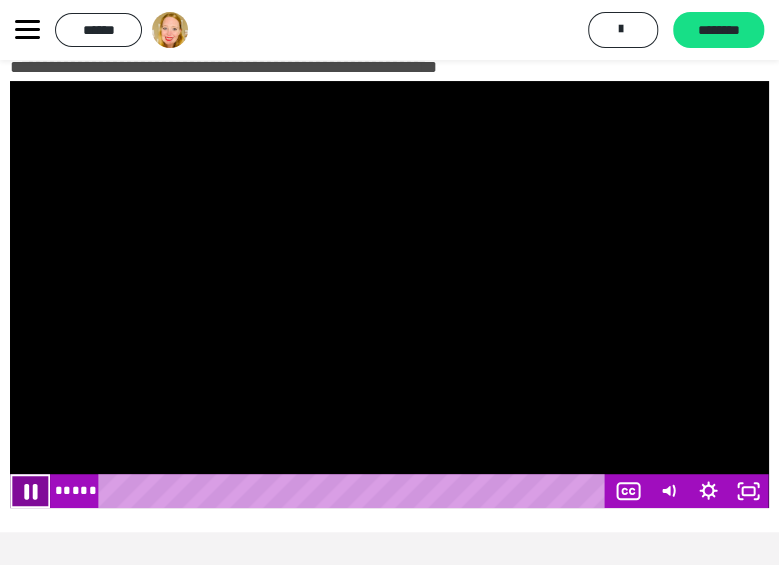click 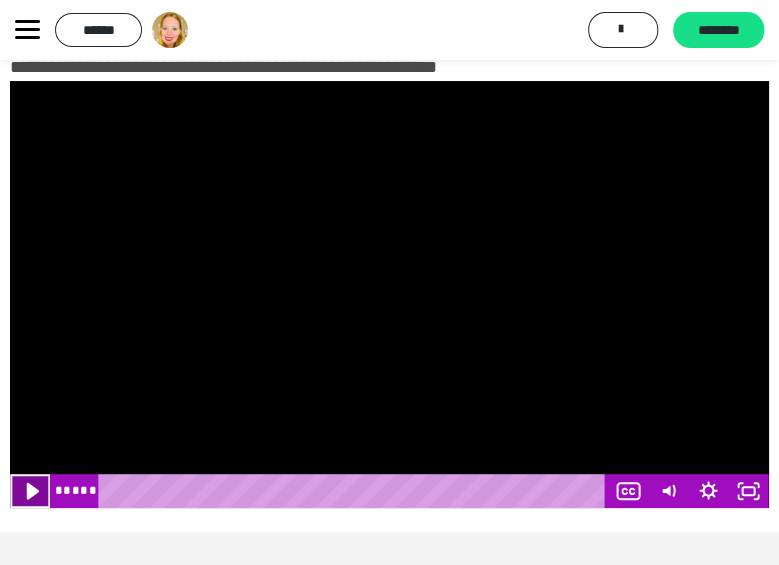 click 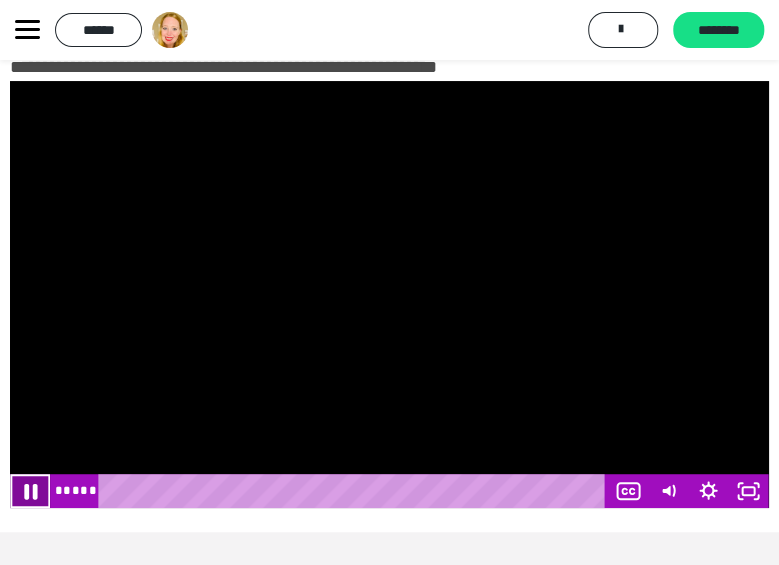 click 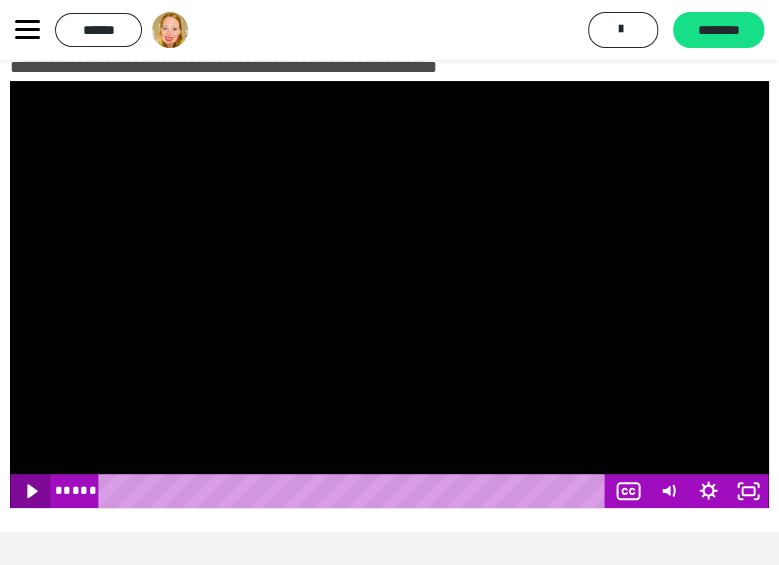 click 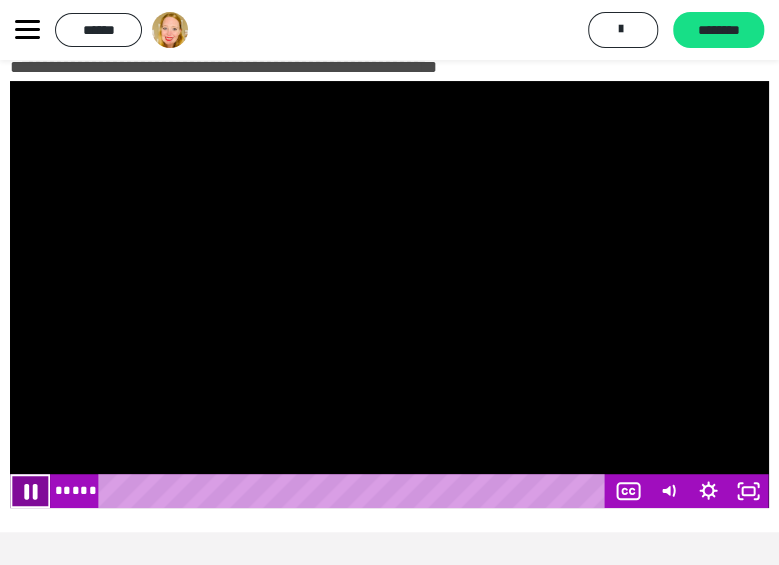 click 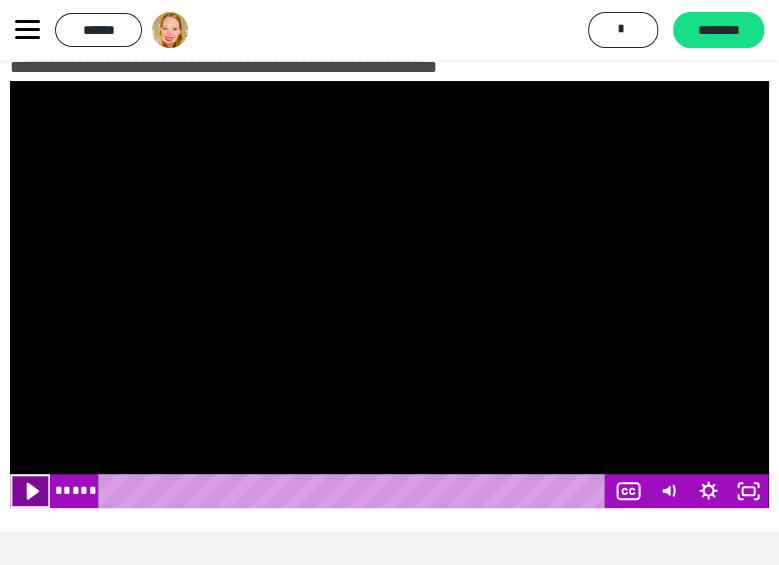 click 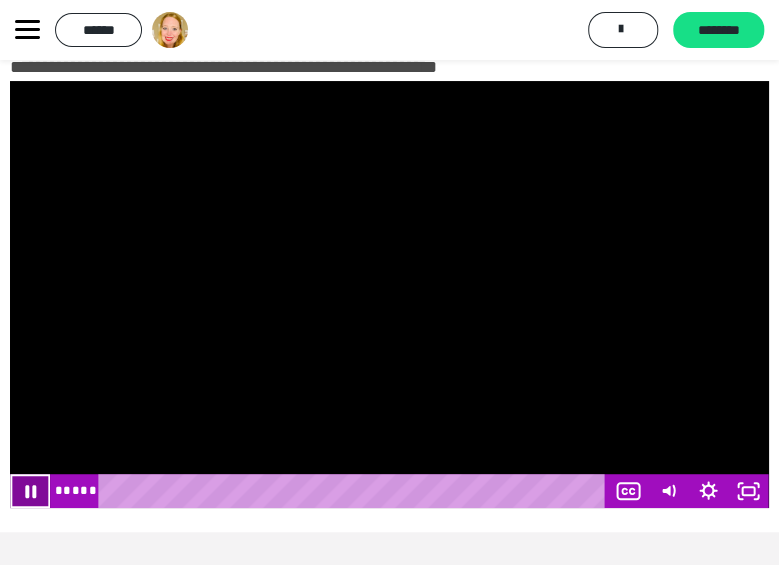 click 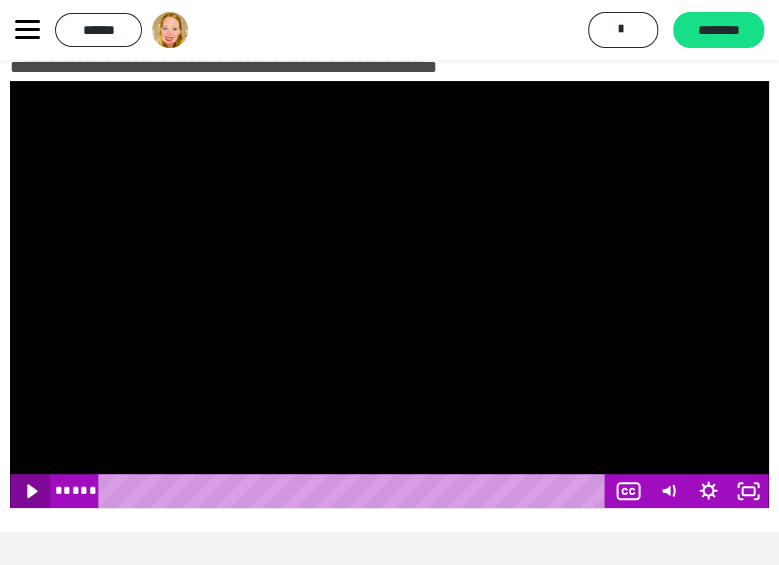 click 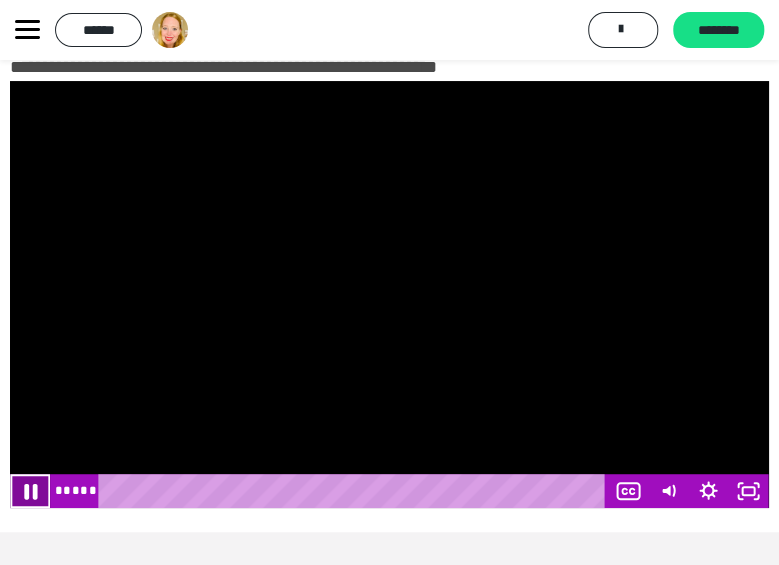 click 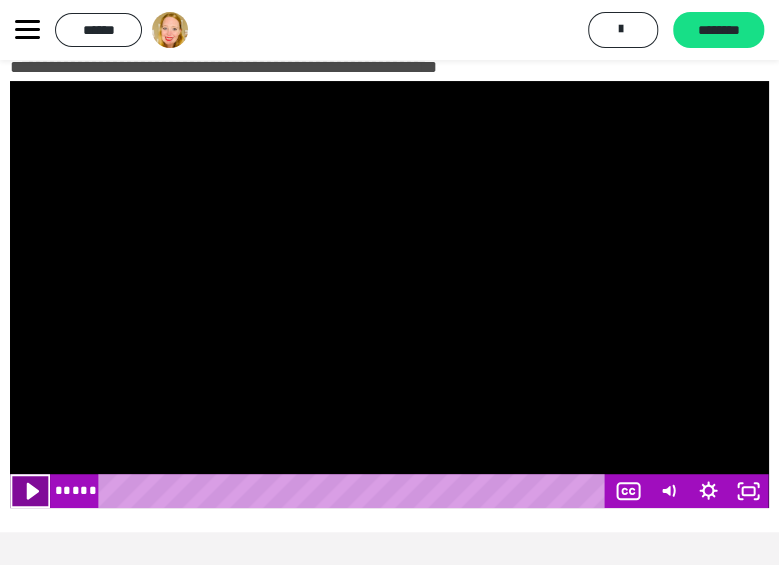 click 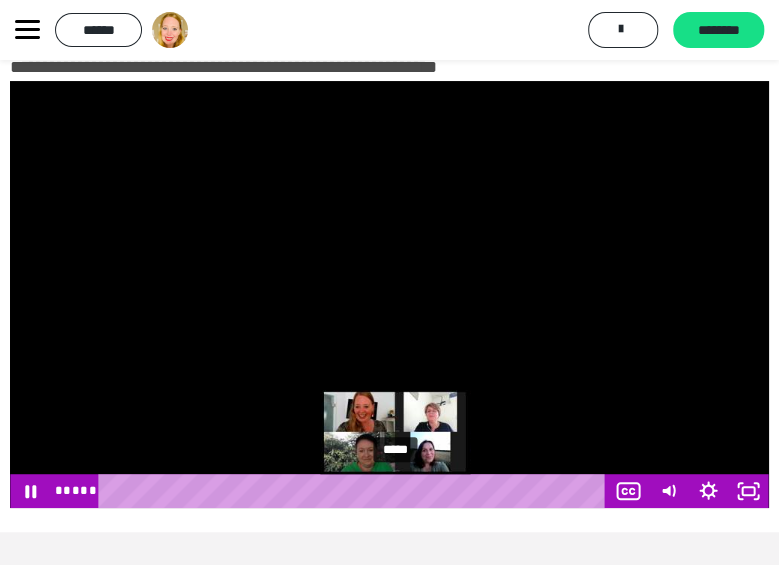click at bounding box center [395, 490] 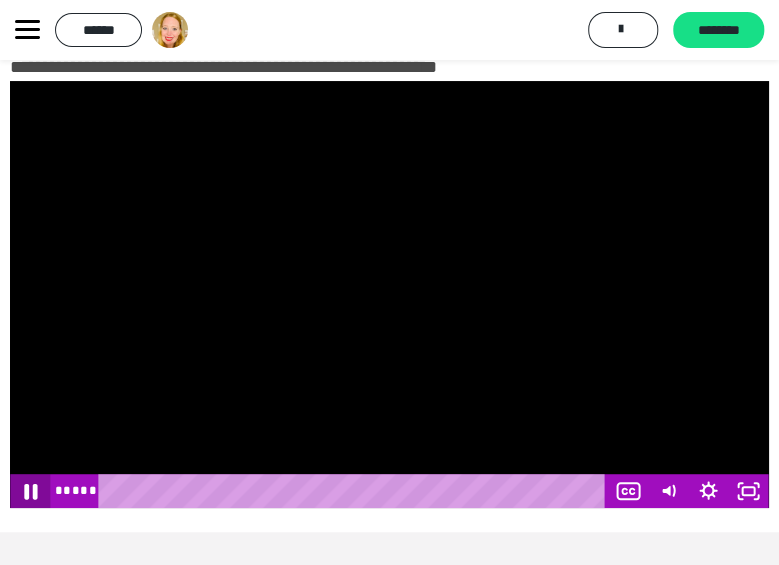 click 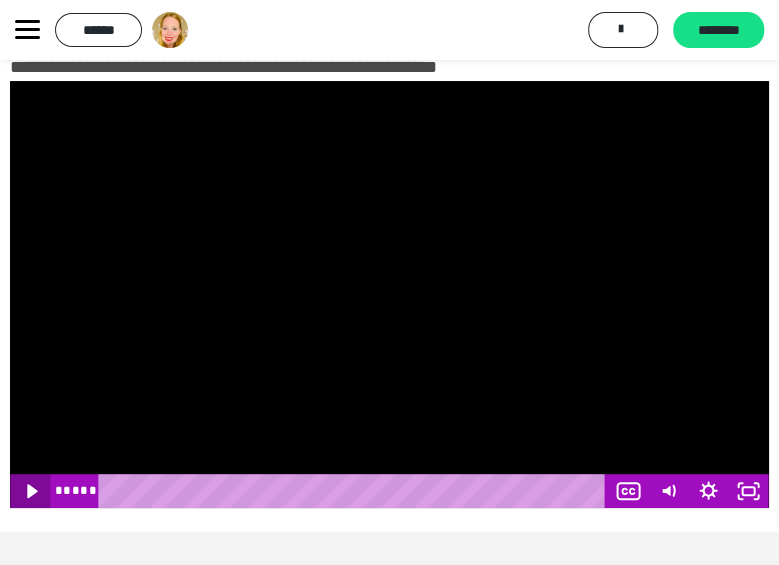 click 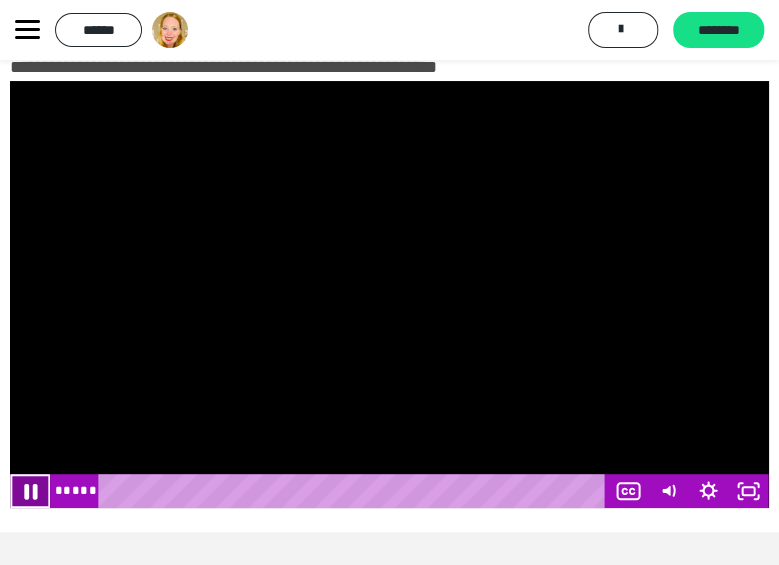 click 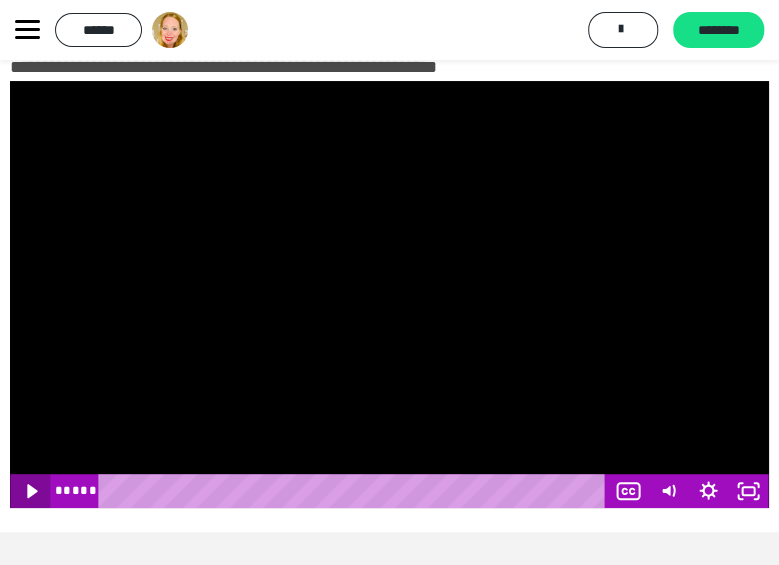 click 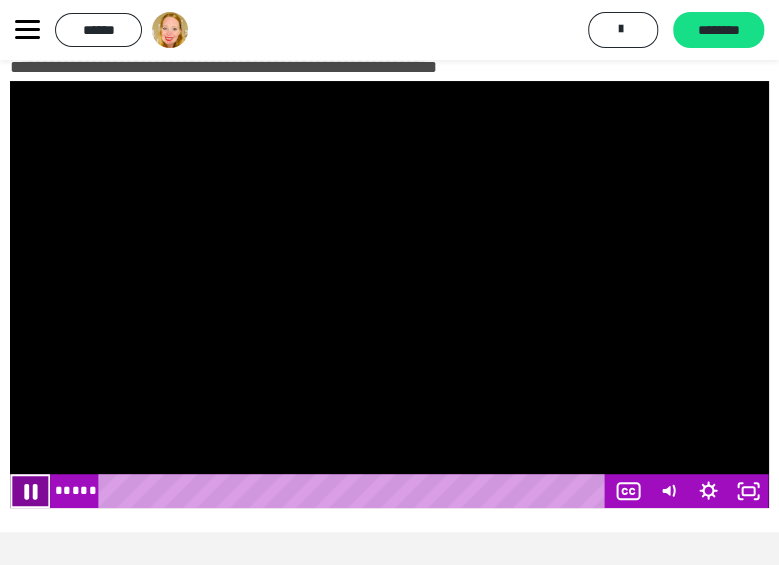 click 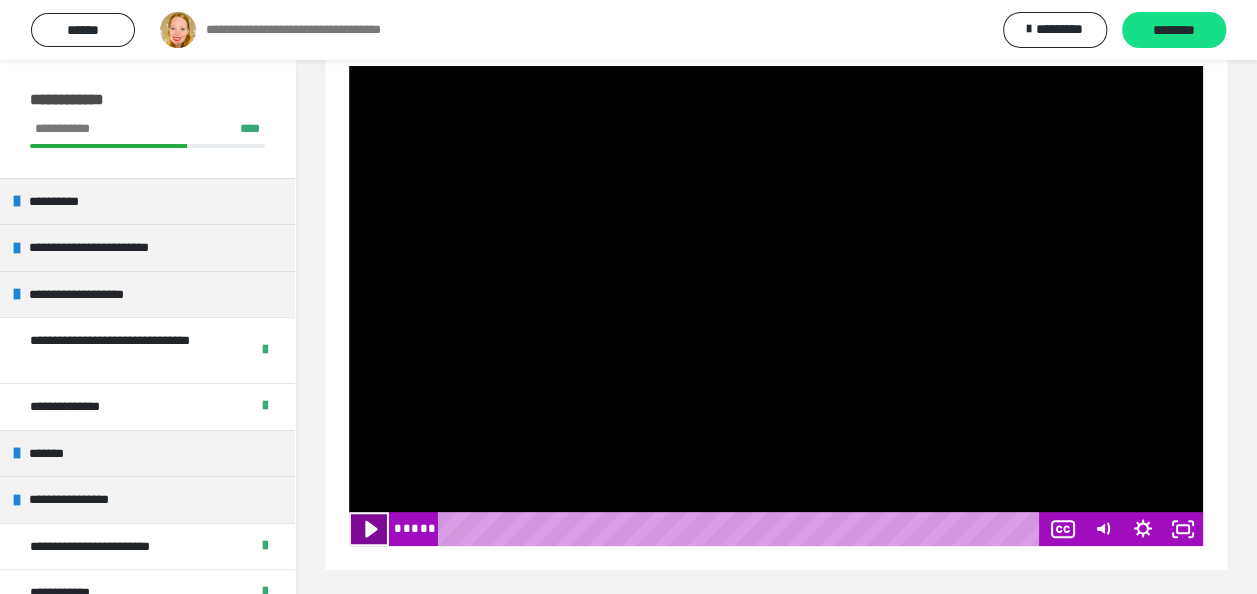 click 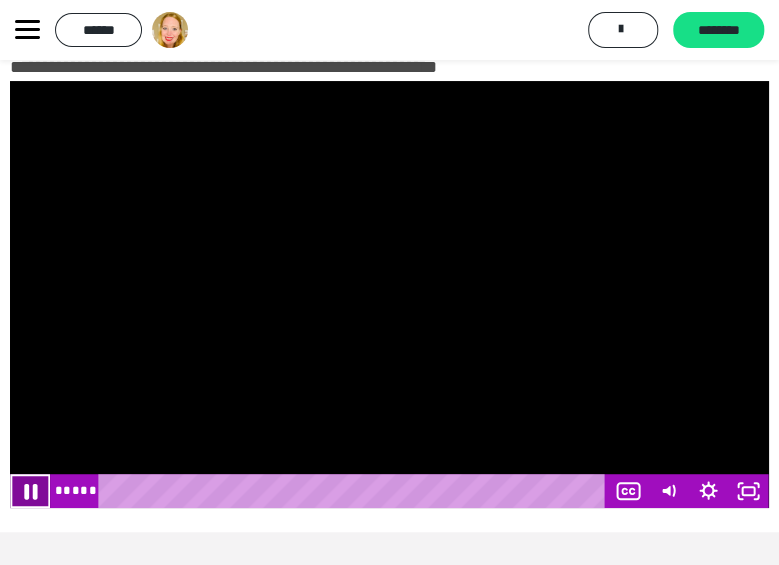 click 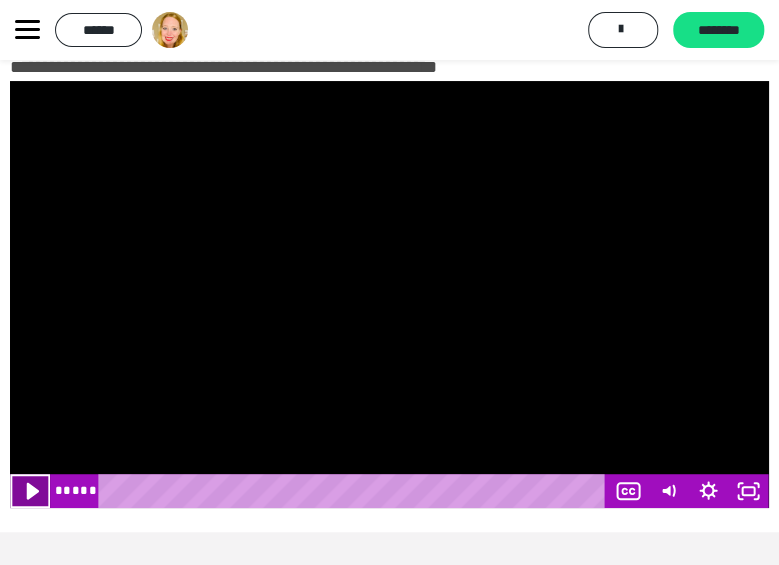 click 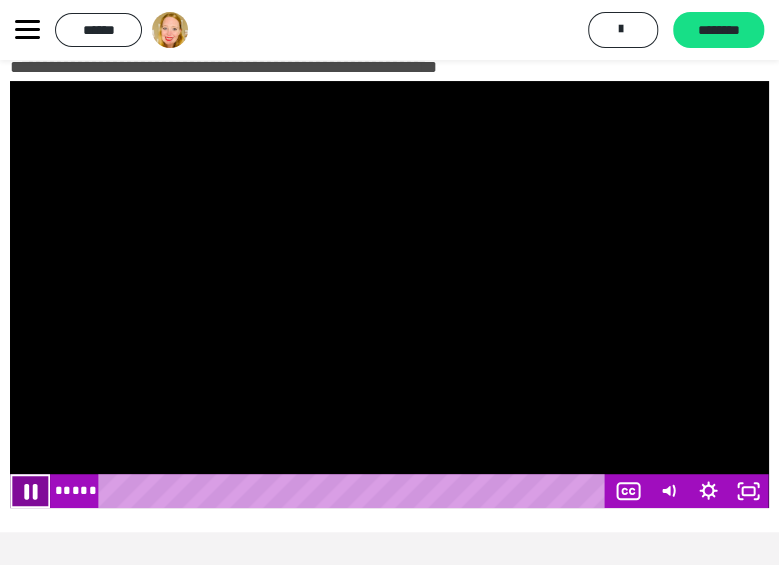 click 